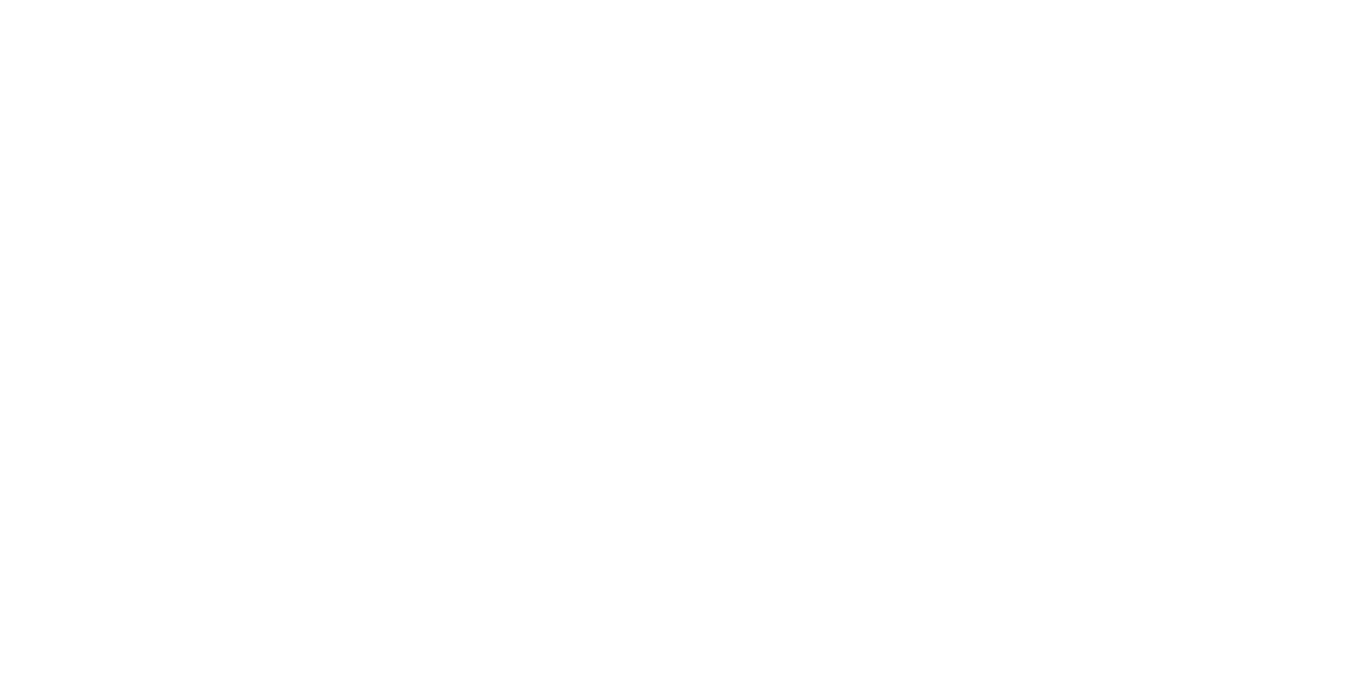scroll, scrollTop: 0, scrollLeft: 0, axis: both 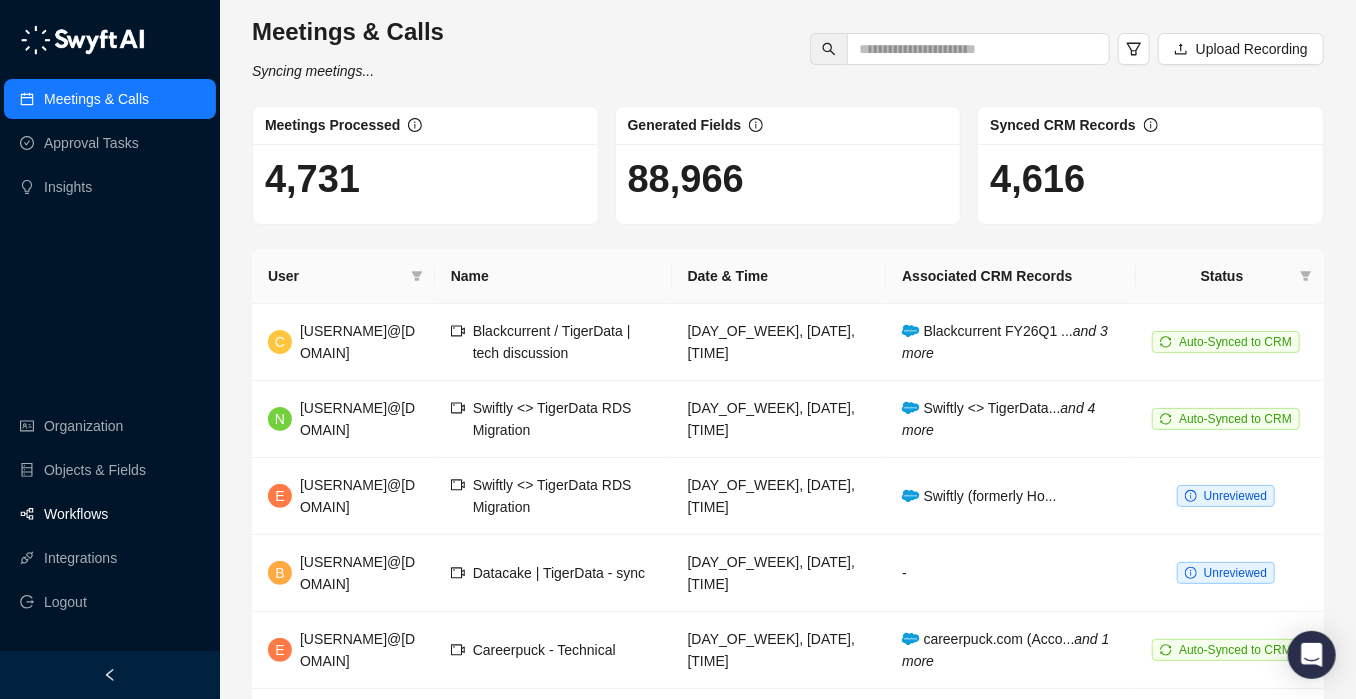 click on "Workflows" at bounding box center (76, 514) 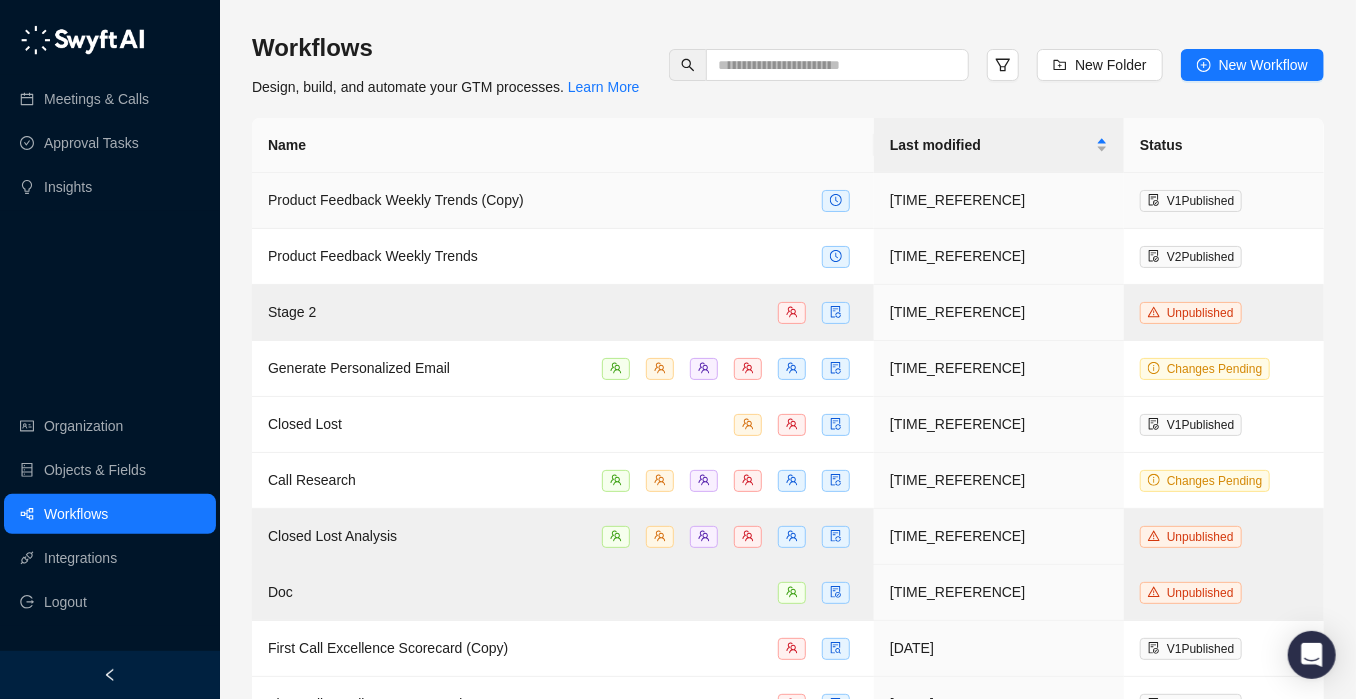 click on "Product Feedback Weekly Trends (Copy)" at bounding box center (396, 200) 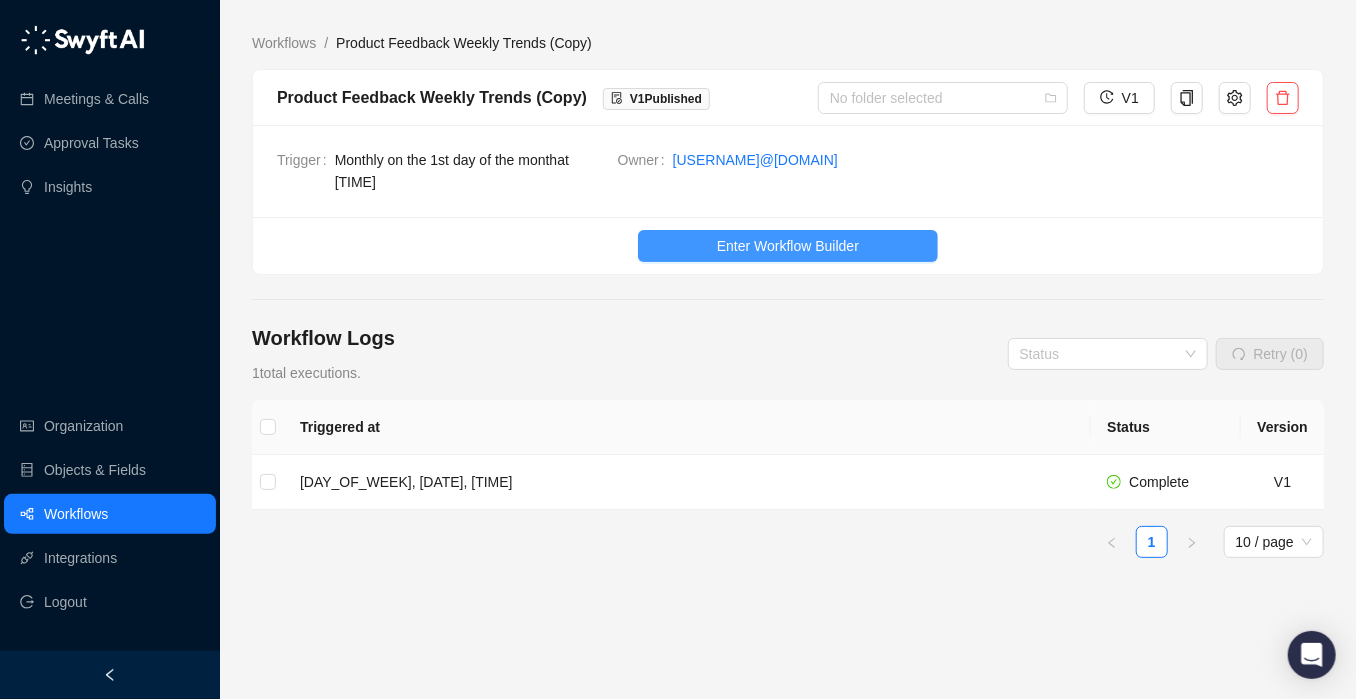 click on "Enter Workflow Builder" at bounding box center [788, 246] 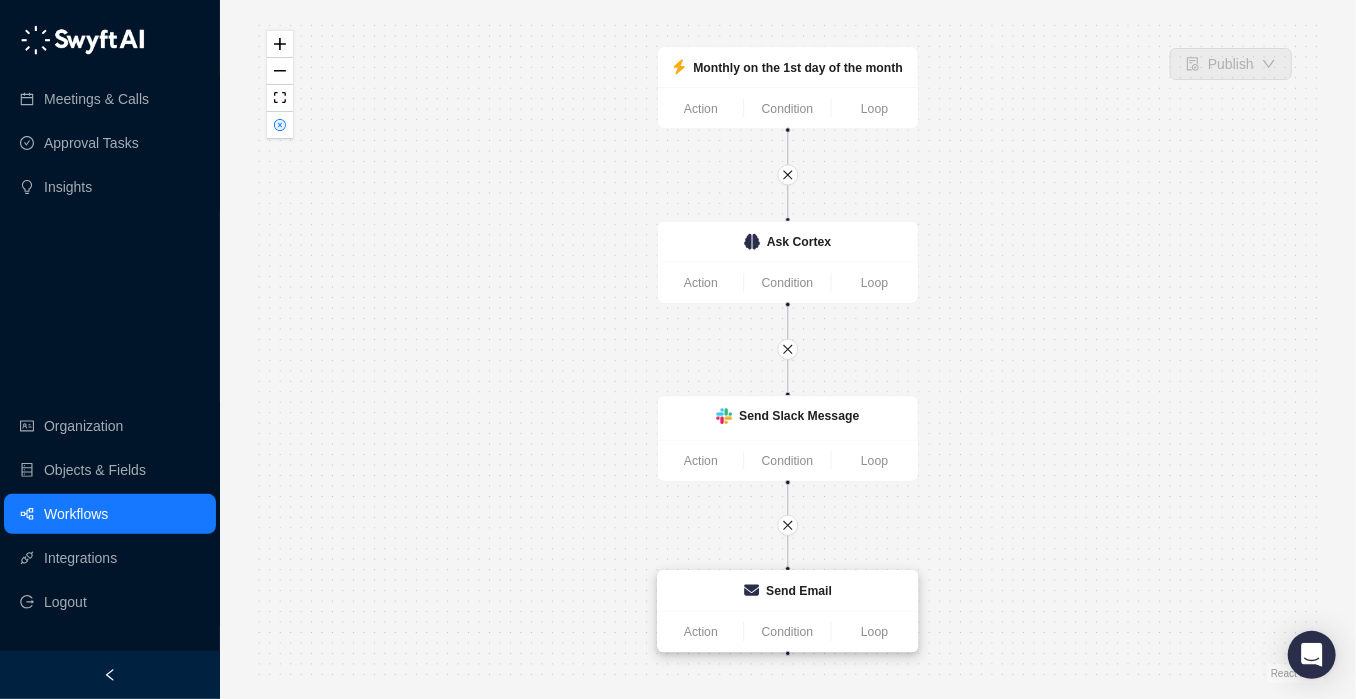 click on "Send Email" at bounding box center (788, 591) 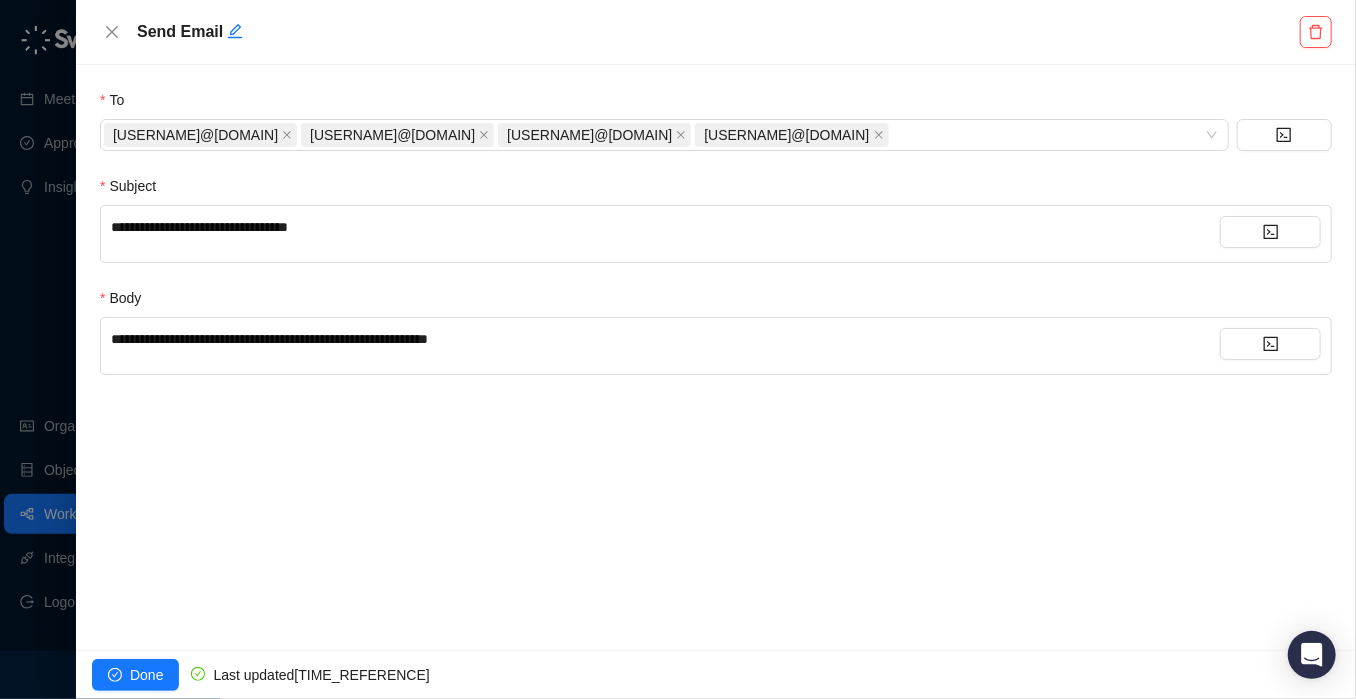 click on "**********" at bounding box center [665, 339] 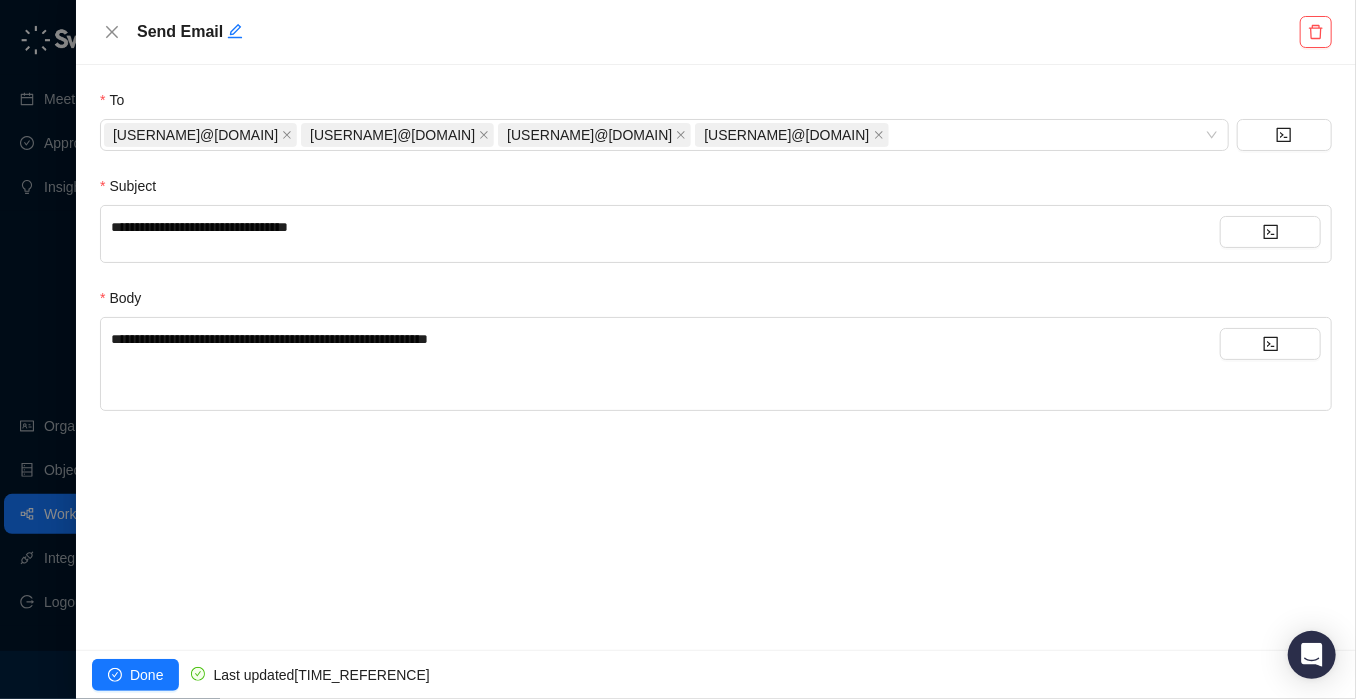 click on "**********" at bounding box center (199, 227) 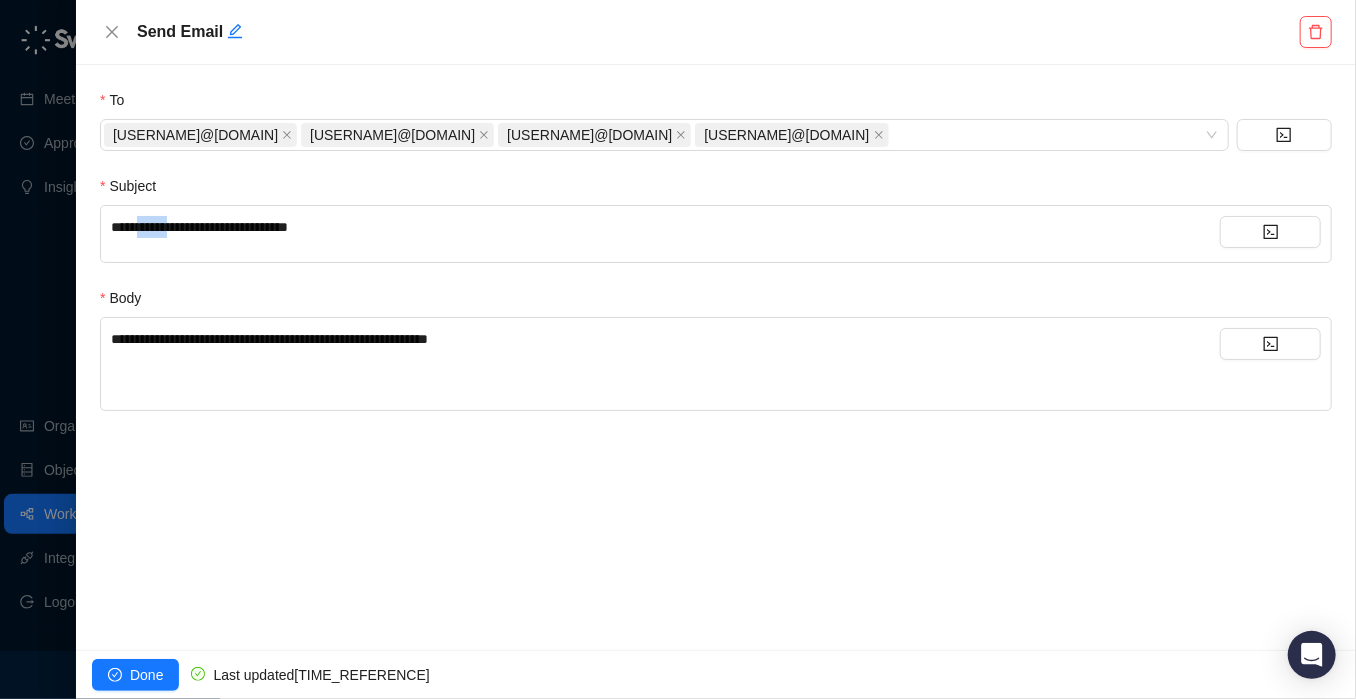 click on "**********" at bounding box center [199, 227] 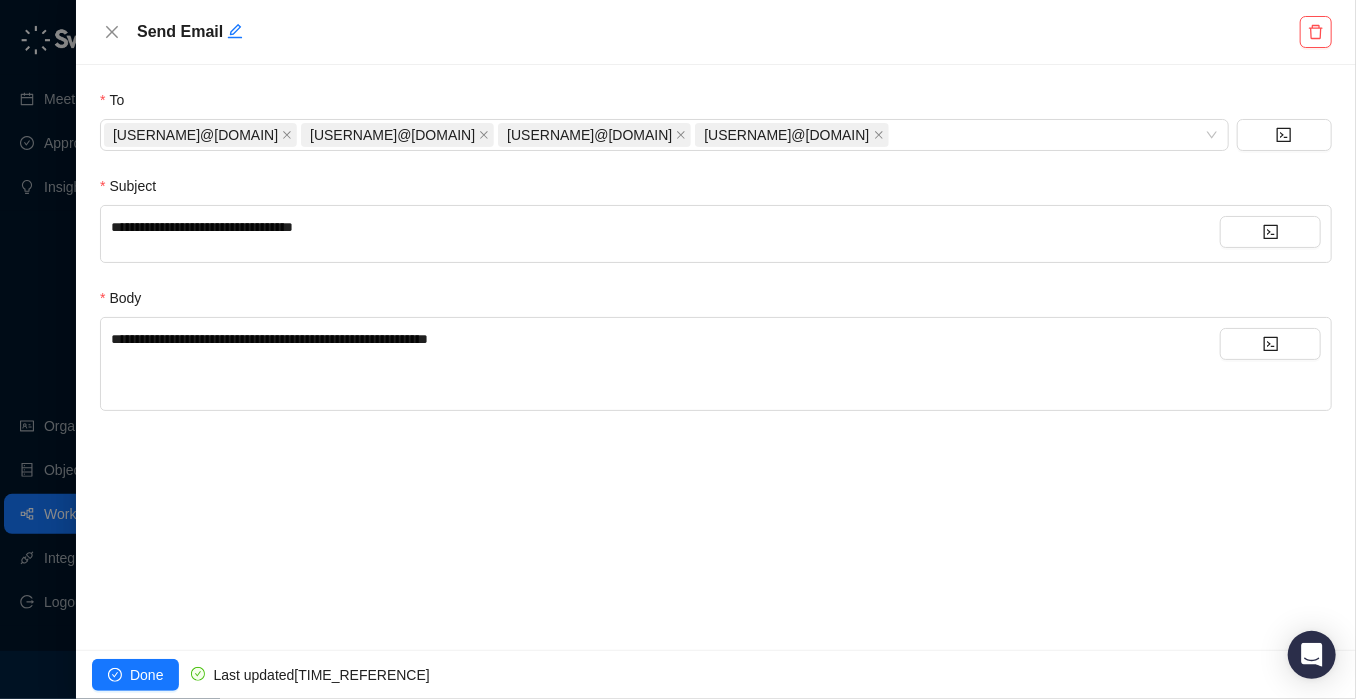 click on "﻿" at bounding box center [665, 375] 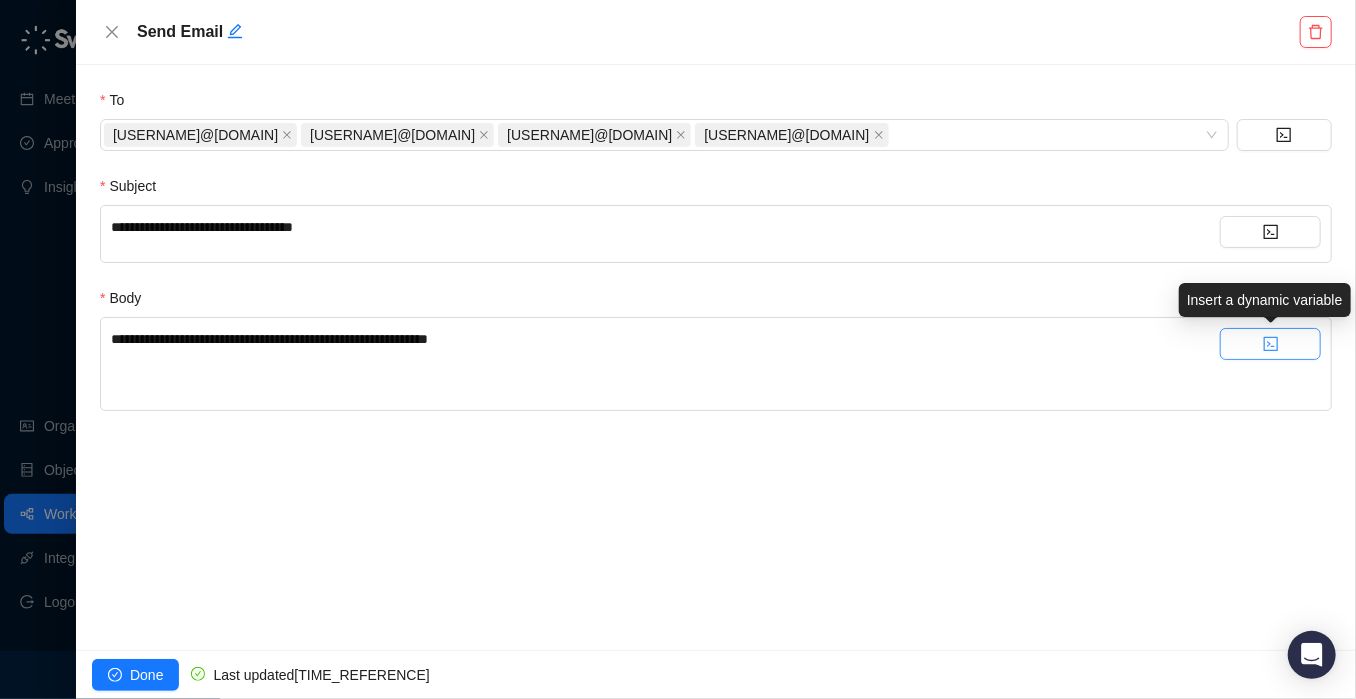 click at bounding box center (1270, 344) 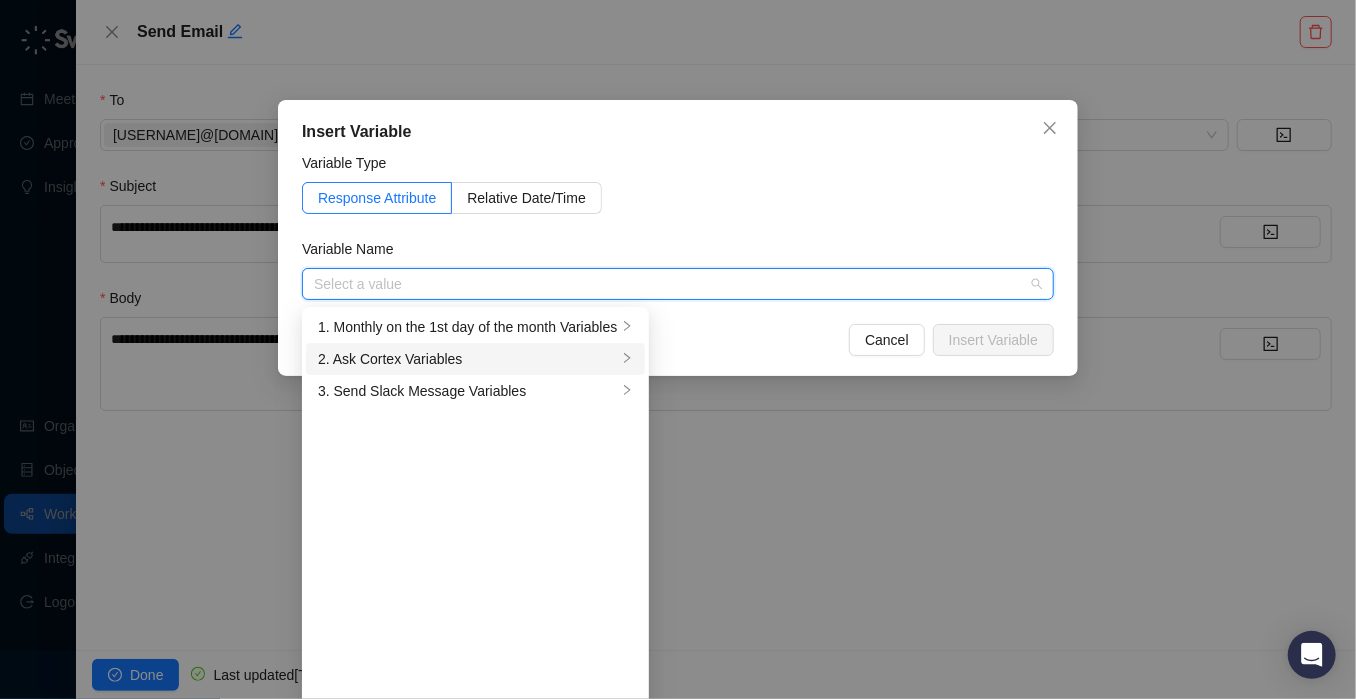 click on "2. Ask Cortex Variables" at bounding box center (467, 359) 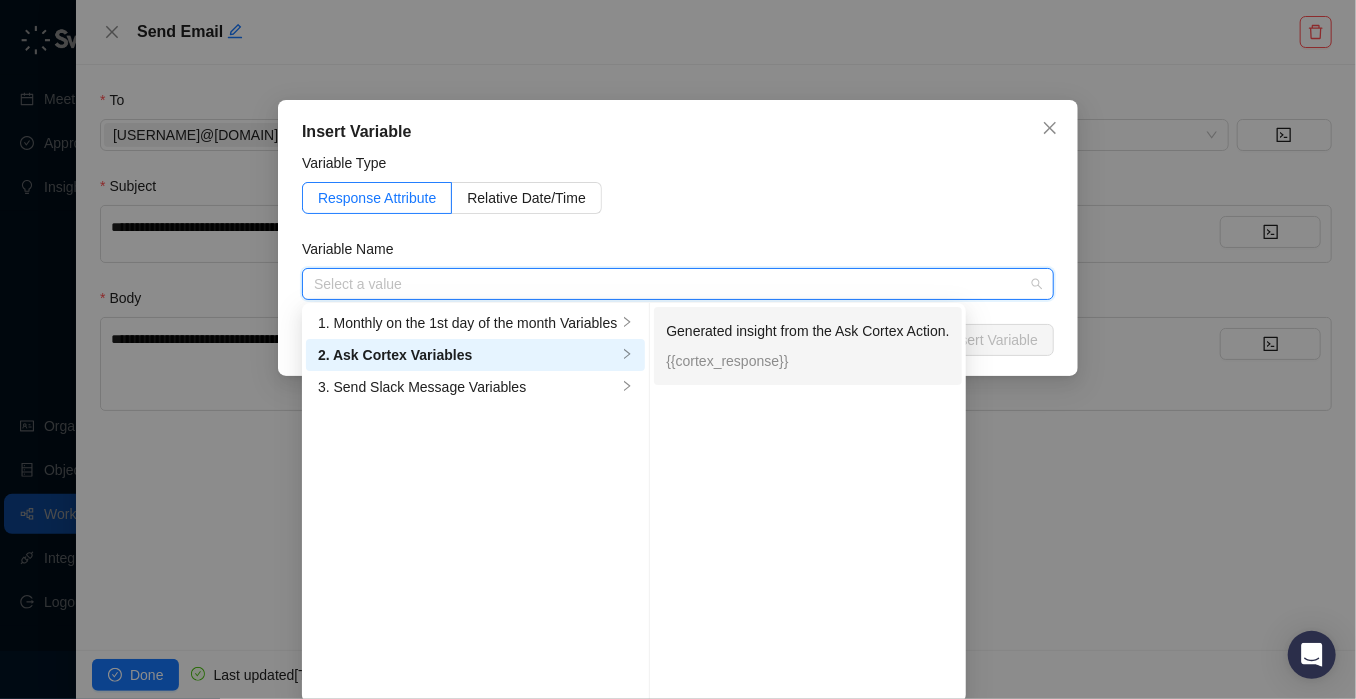 click on "Generated insight from the Ask Cortex Action." at bounding box center [807, 331] 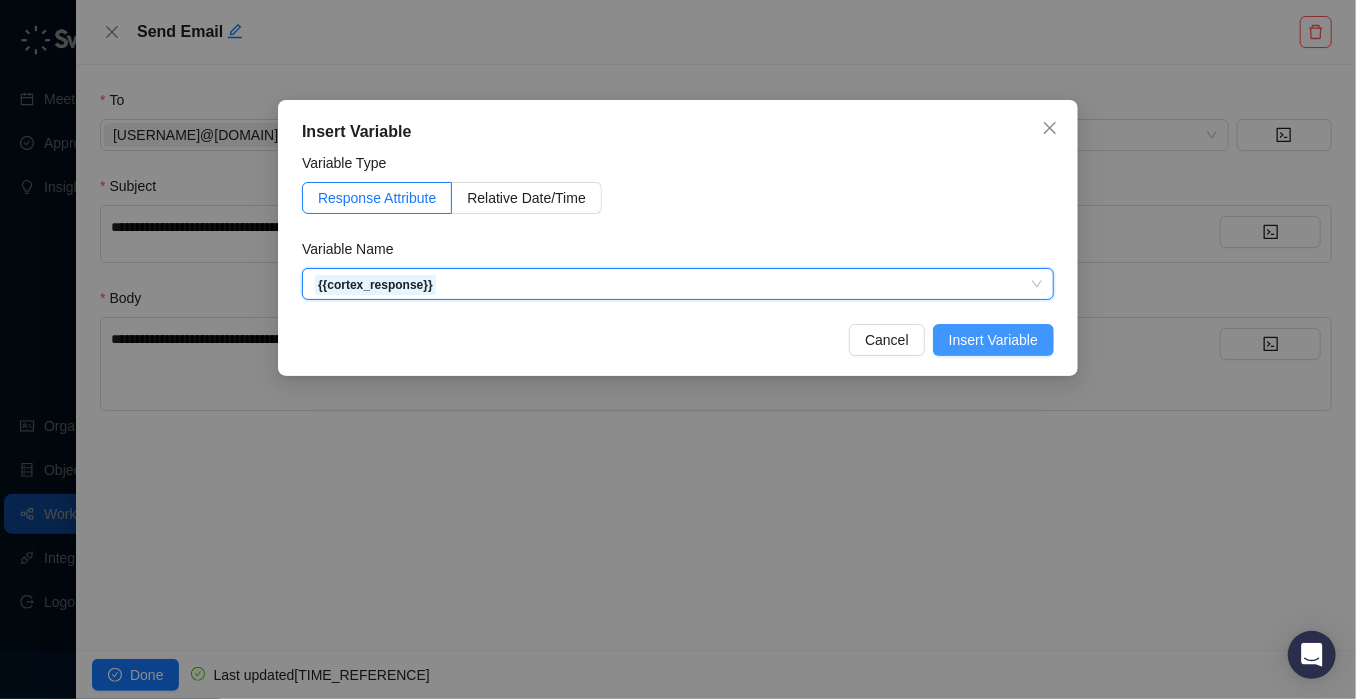 click on "Insert Variable" at bounding box center (993, 340) 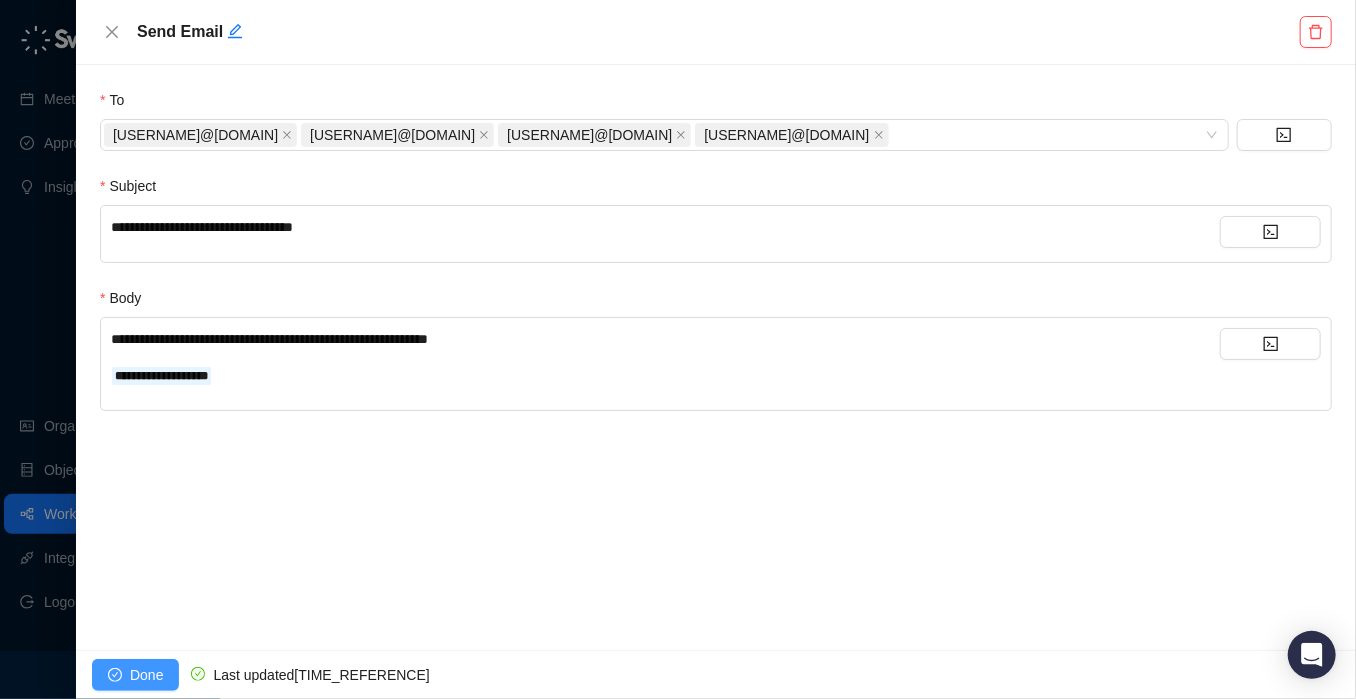 click on "Done" at bounding box center [135, 675] 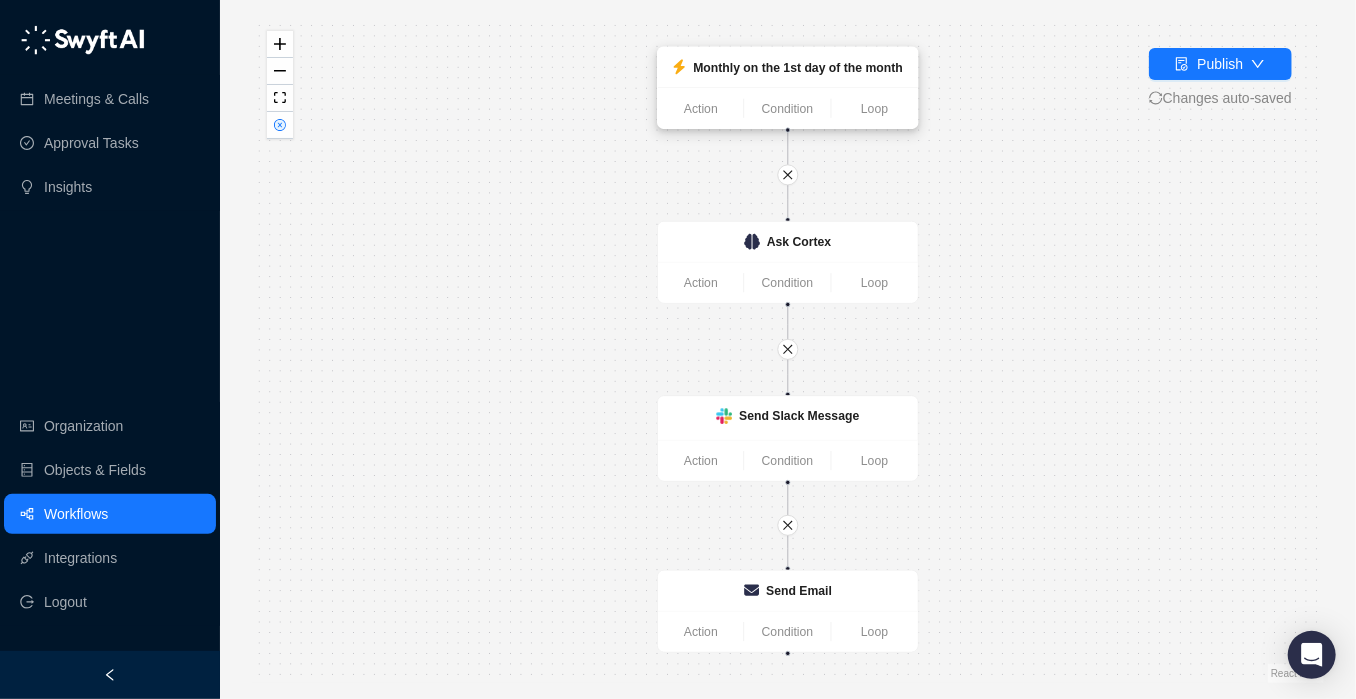 click on "Monthly on the 1st day of the month" at bounding box center [798, 67] 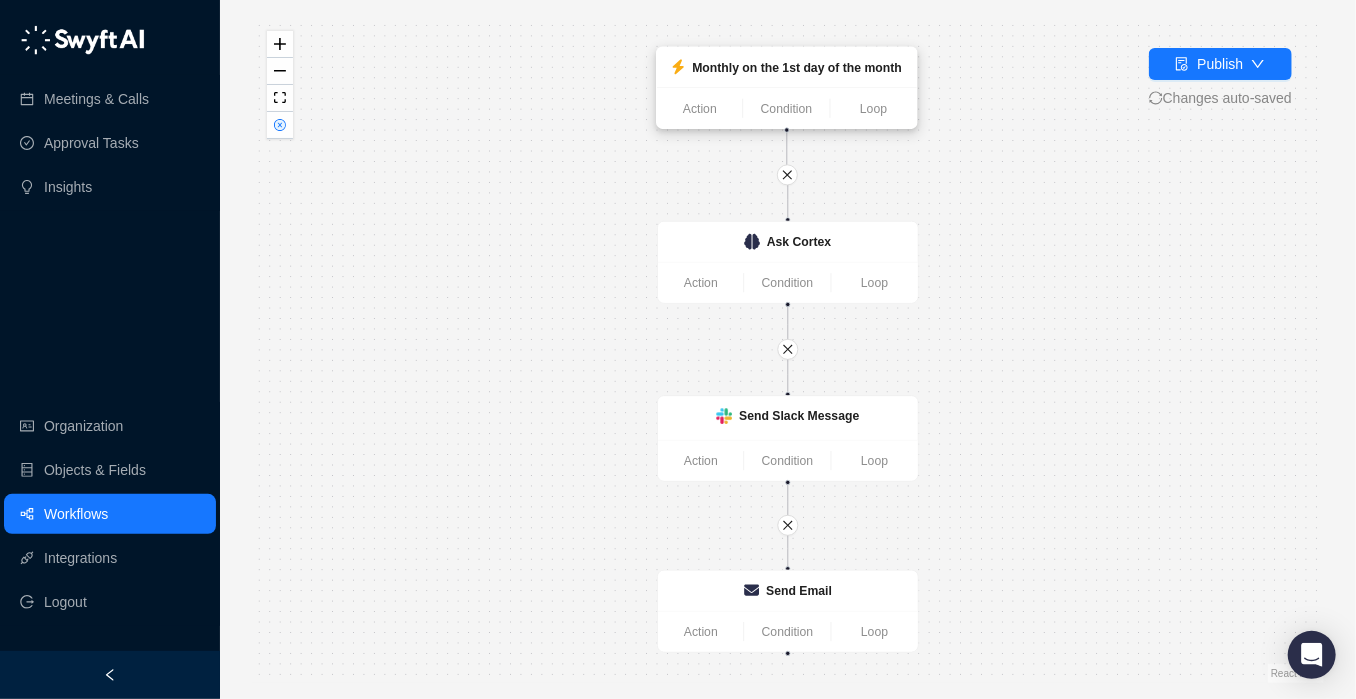 click on "Monthly on the 1st day of the month" at bounding box center (797, 67) 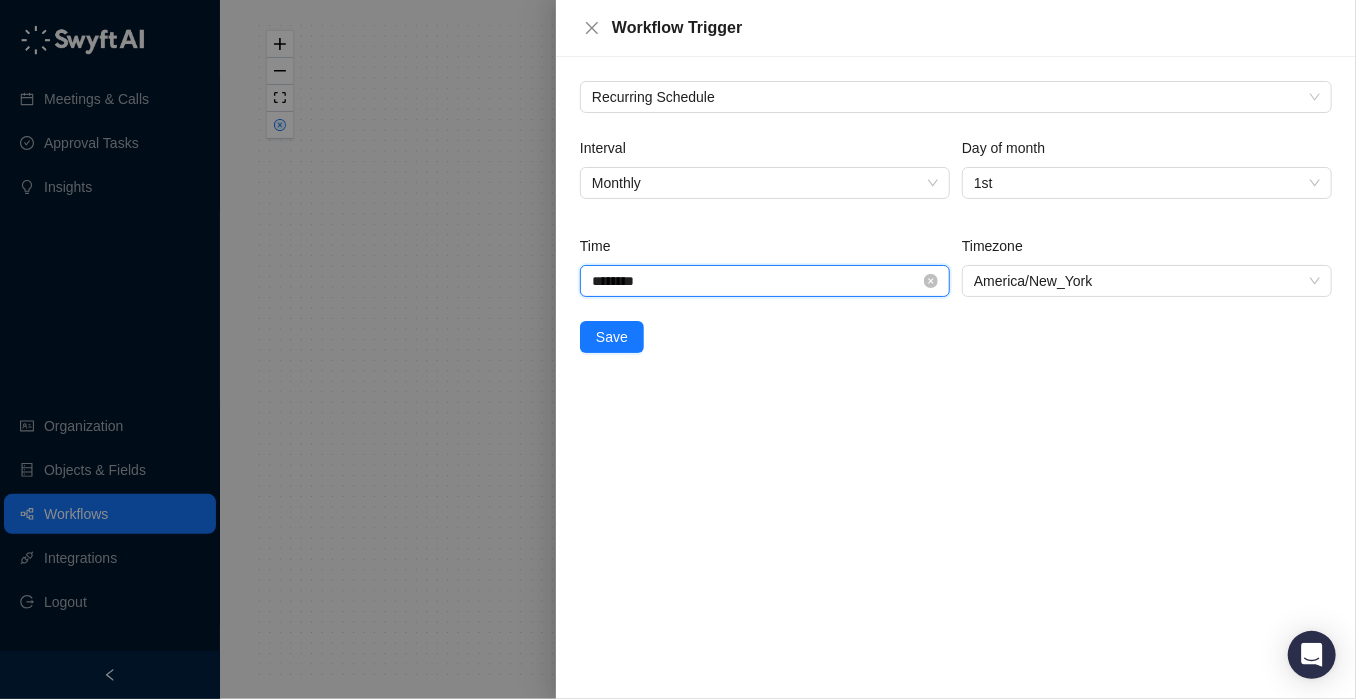 click on "********" at bounding box center [756, 281] 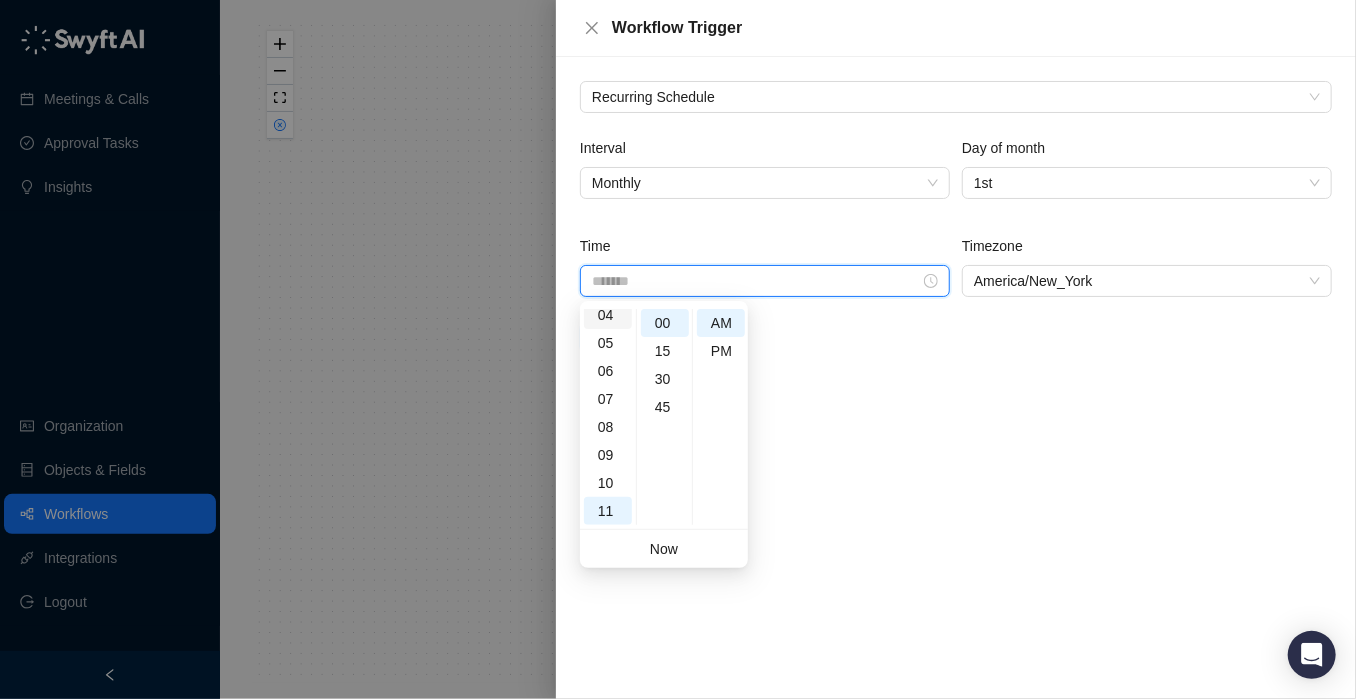 scroll, scrollTop: 0, scrollLeft: 0, axis: both 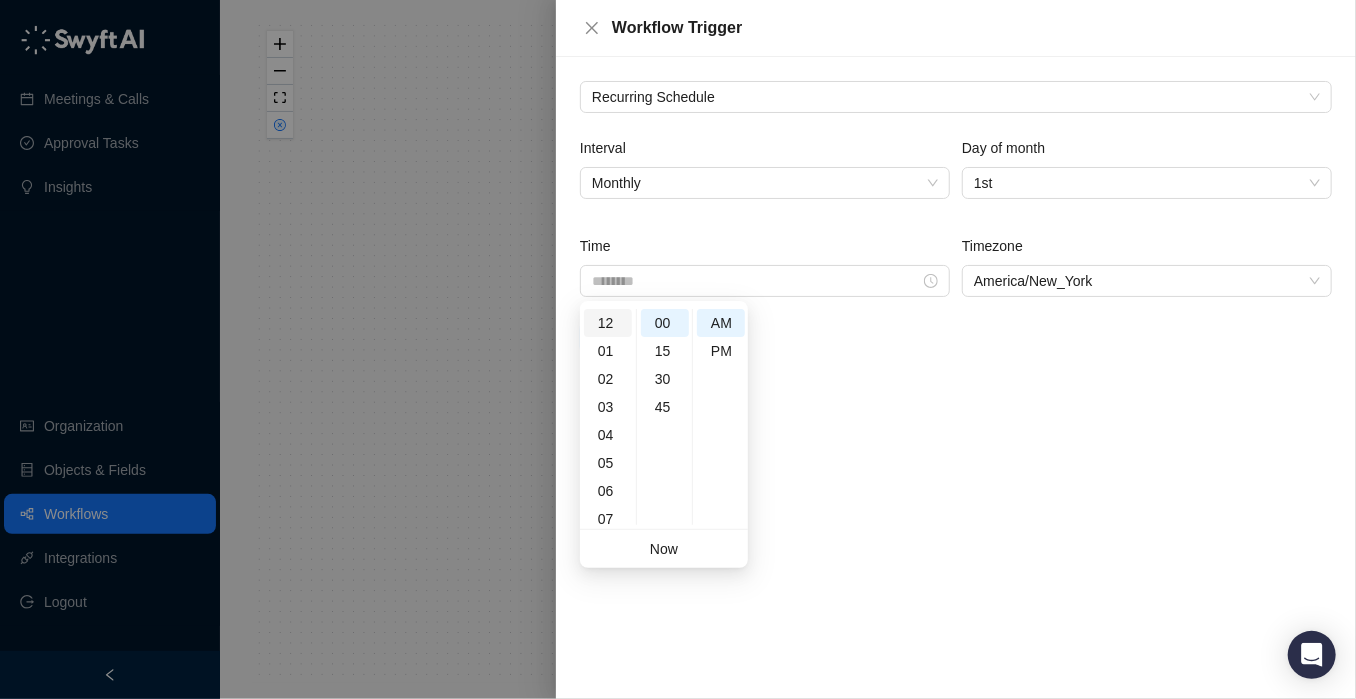 click on "12" at bounding box center [608, 323] 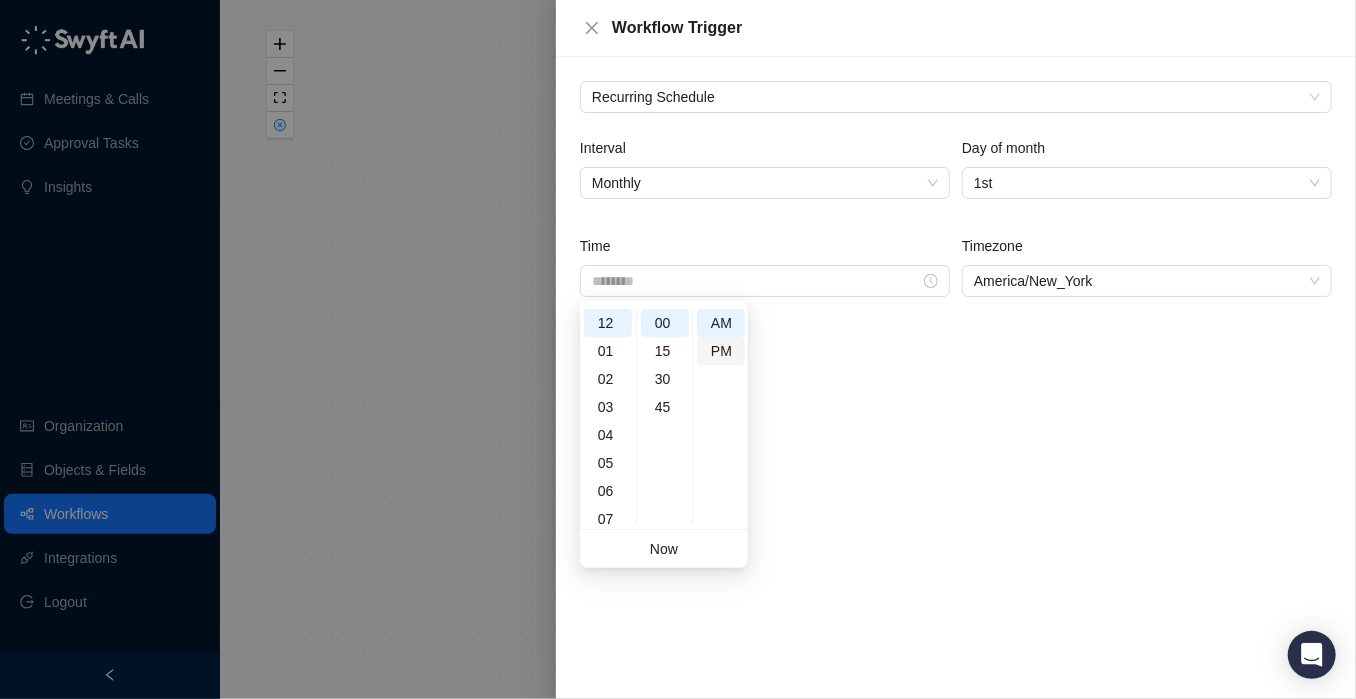 click on "PM" at bounding box center [721, 351] 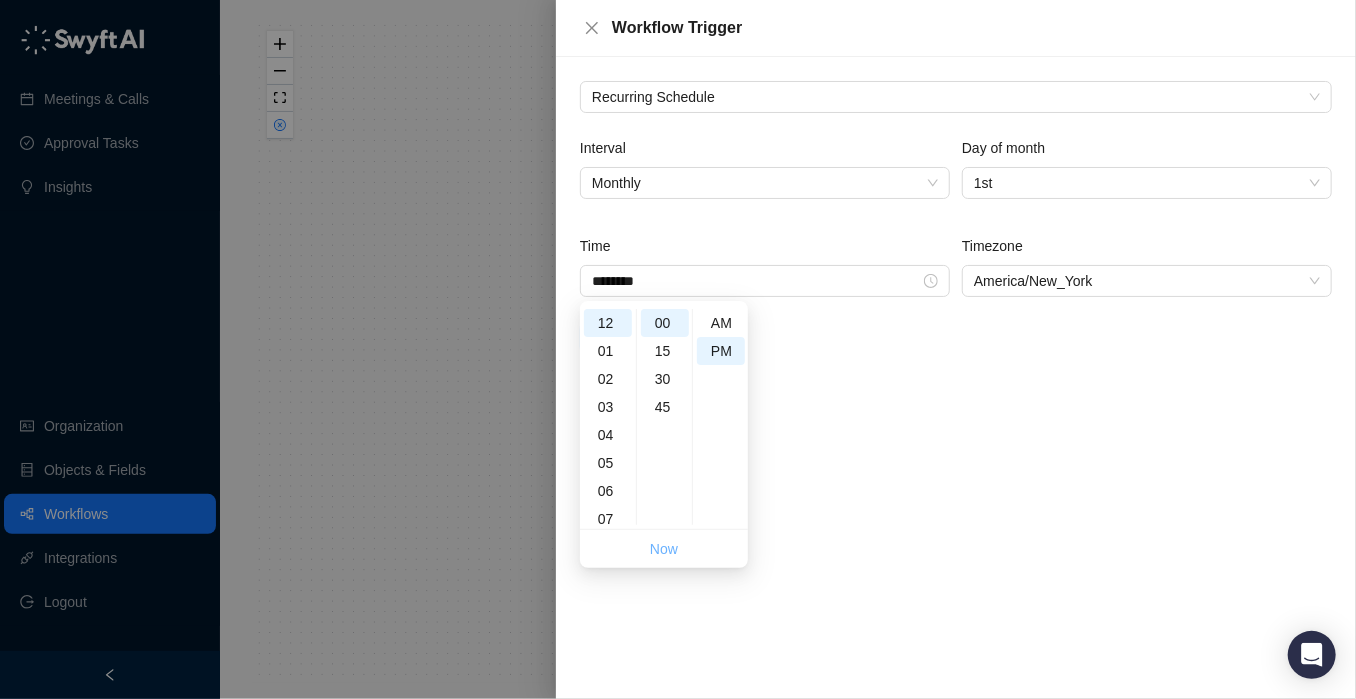 click on "Now" at bounding box center [664, 549] 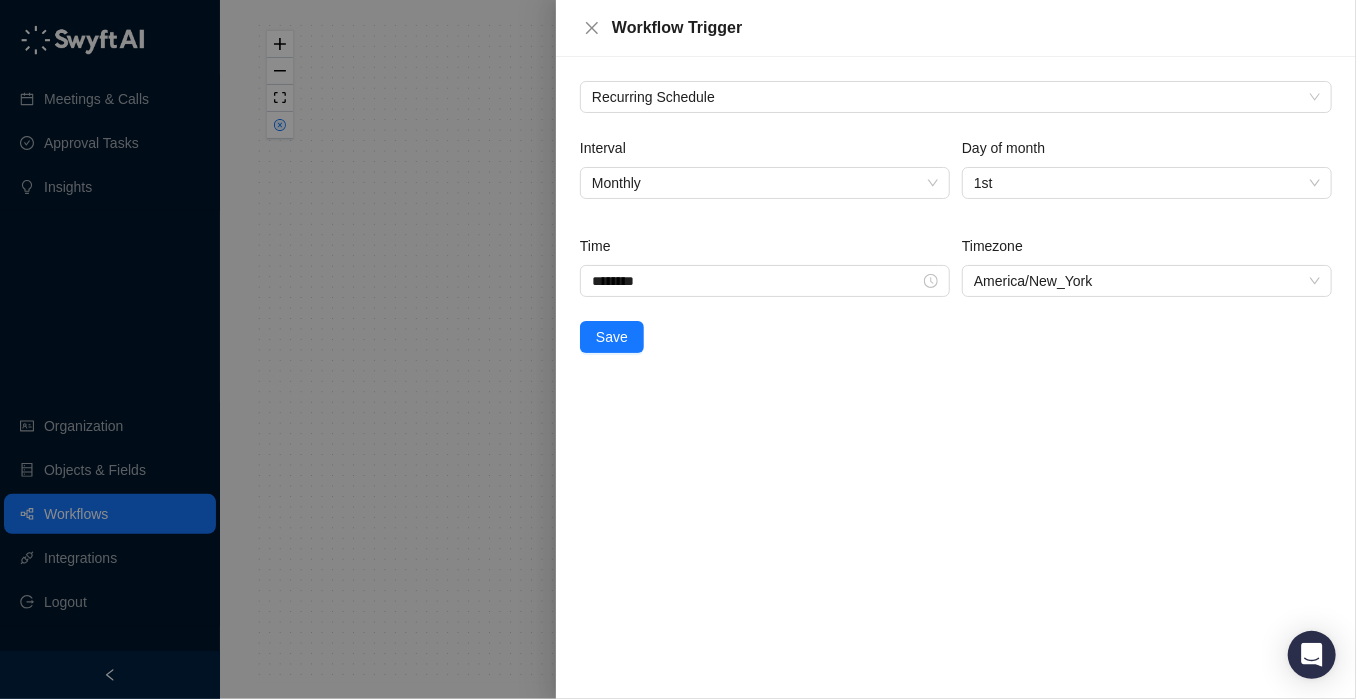 drag, startPoint x: 609, startPoint y: 334, endPoint x: 638, endPoint y: 264, distance: 75.76939 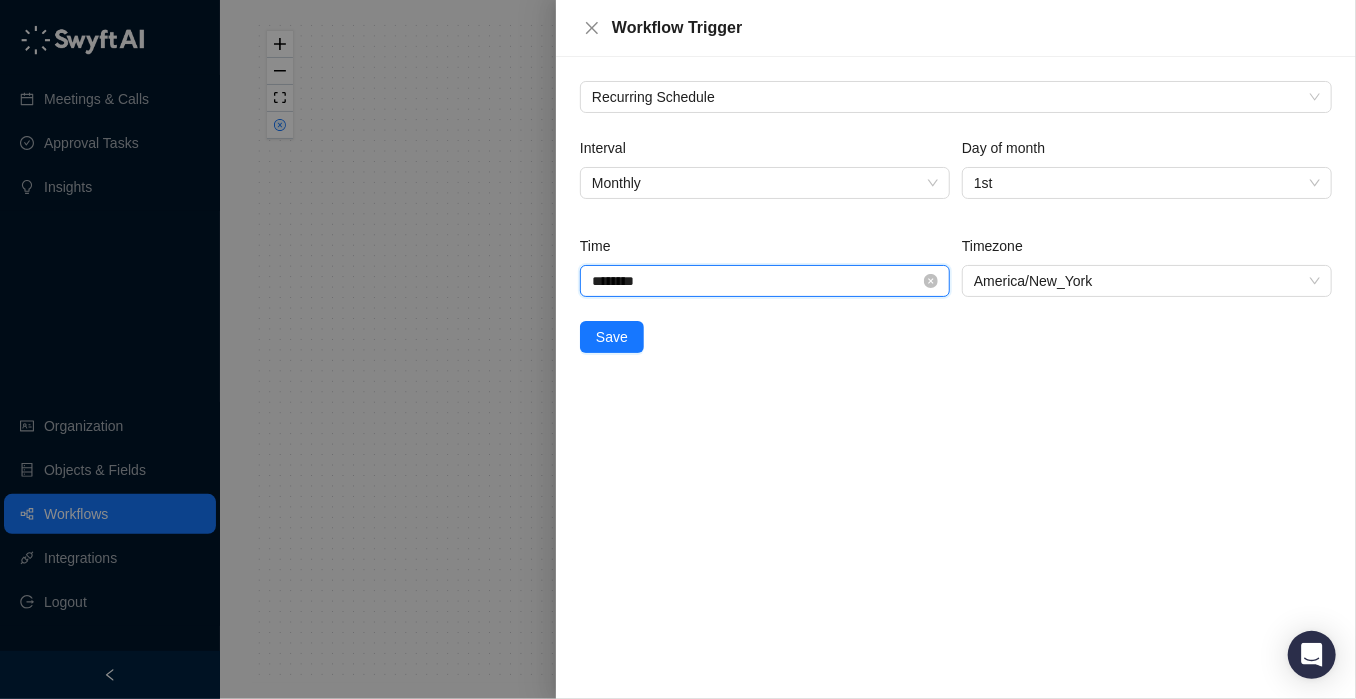 click on "********" at bounding box center (756, 281) 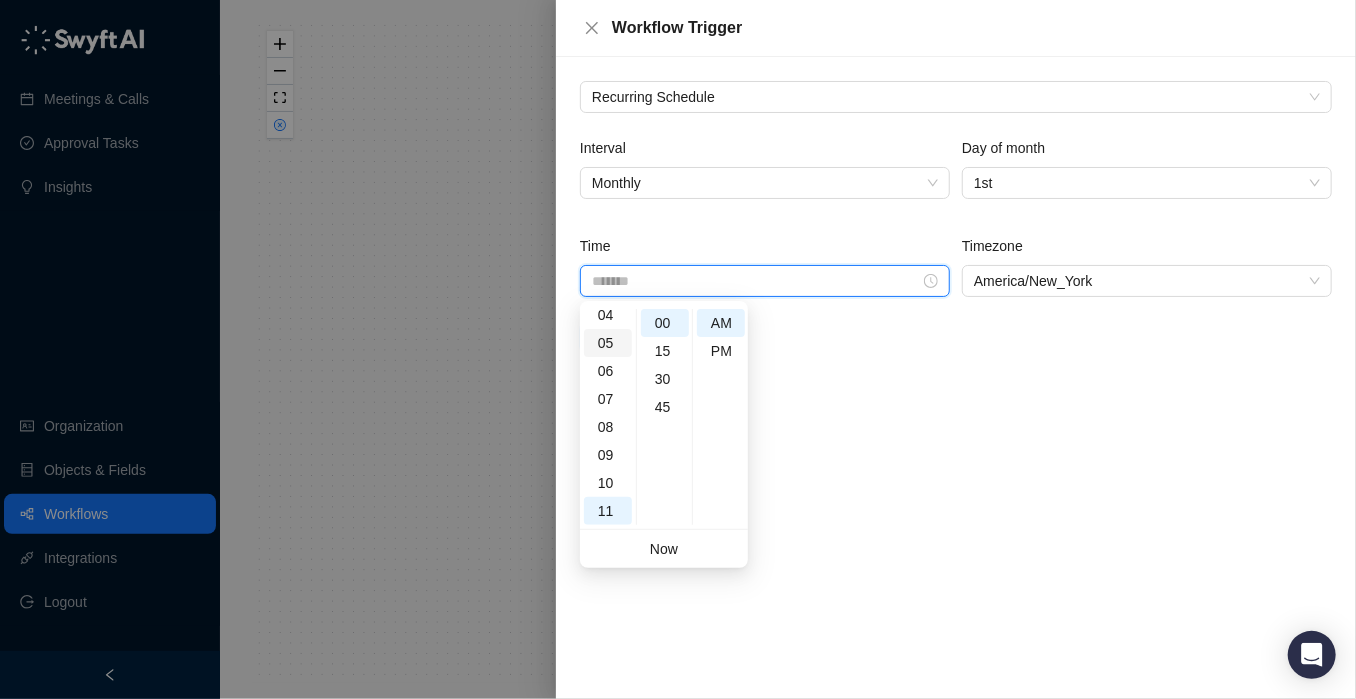scroll, scrollTop: 0, scrollLeft: 0, axis: both 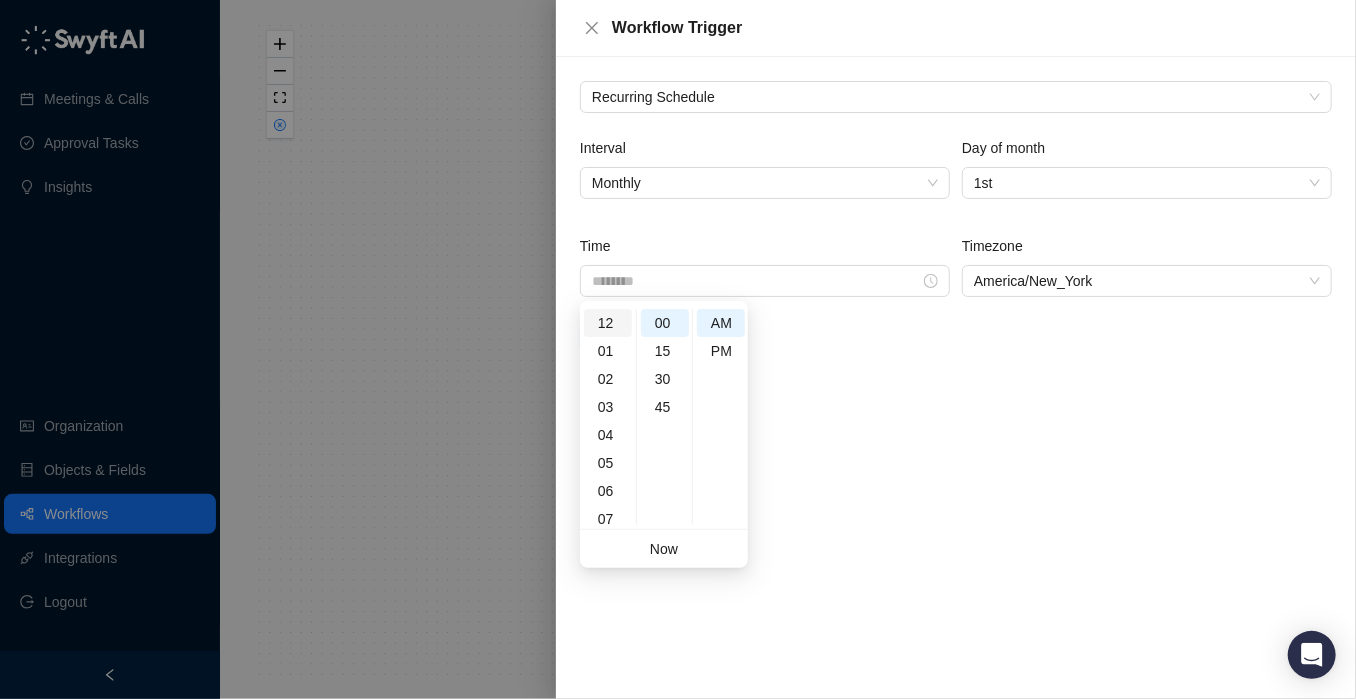 click on "12" at bounding box center (608, 323) 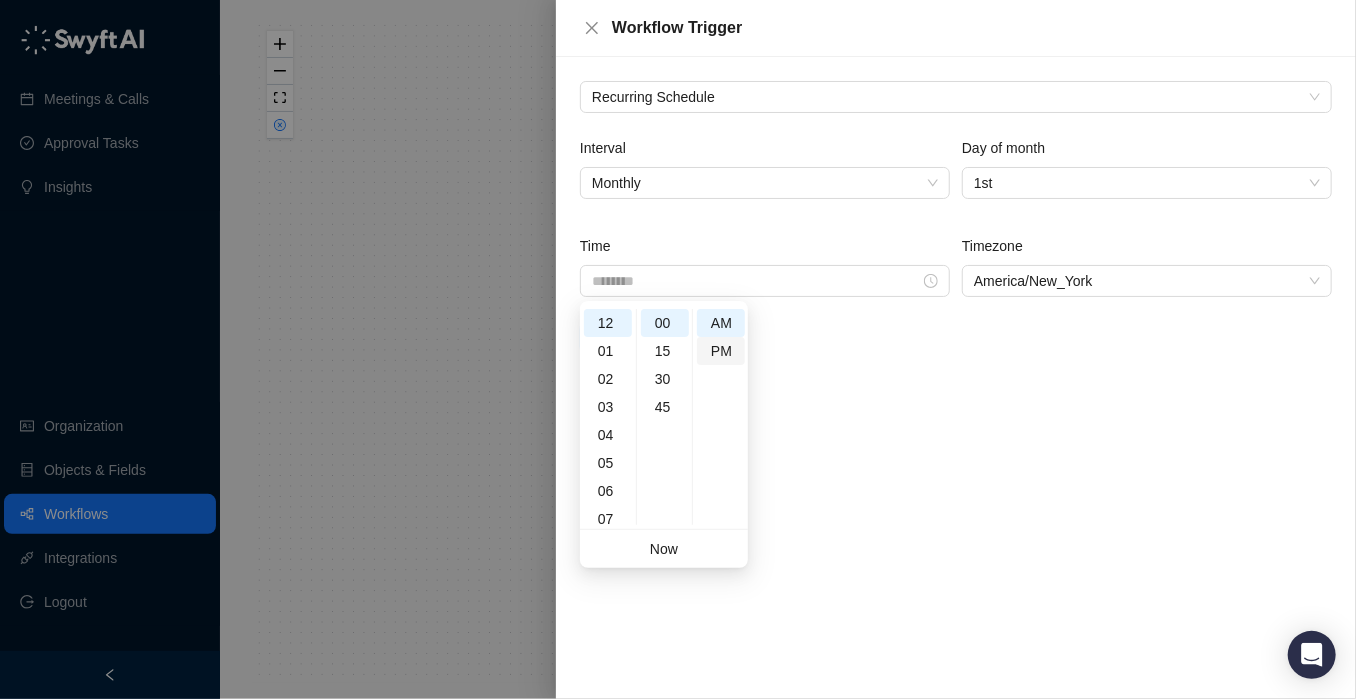 click on "PM" at bounding box center (721, 351) 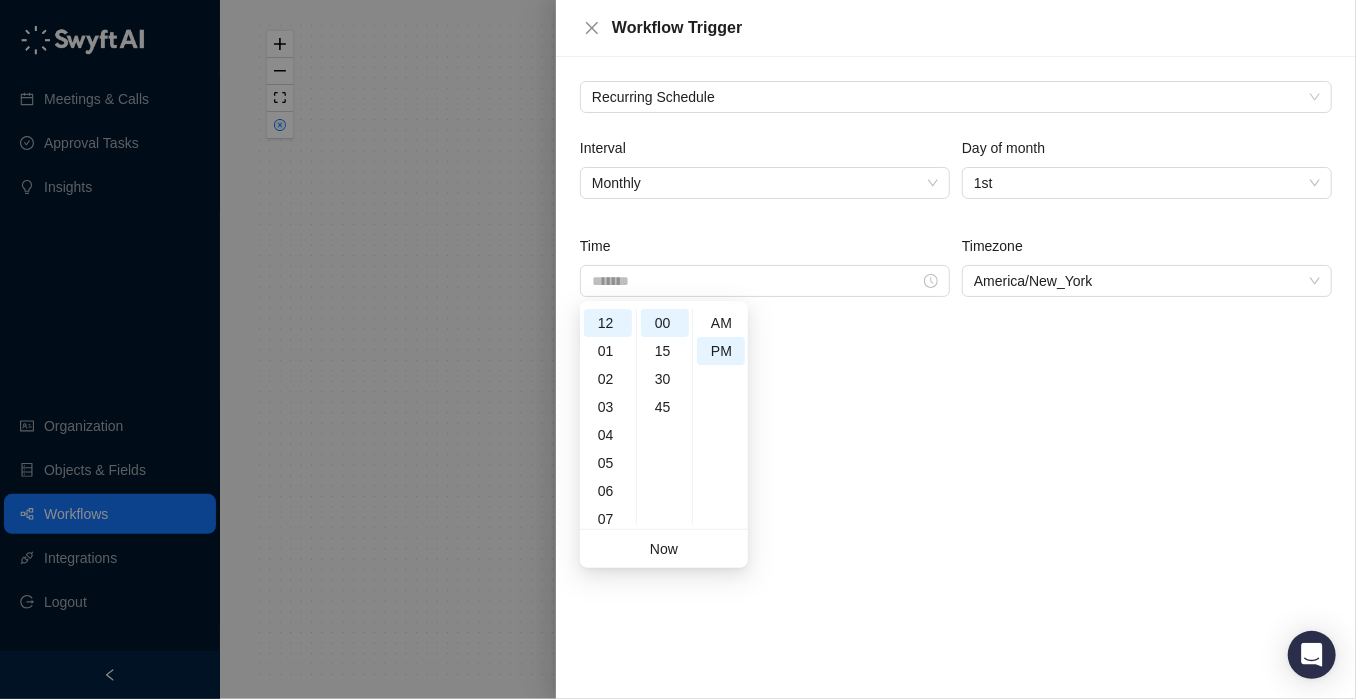 type on "********" 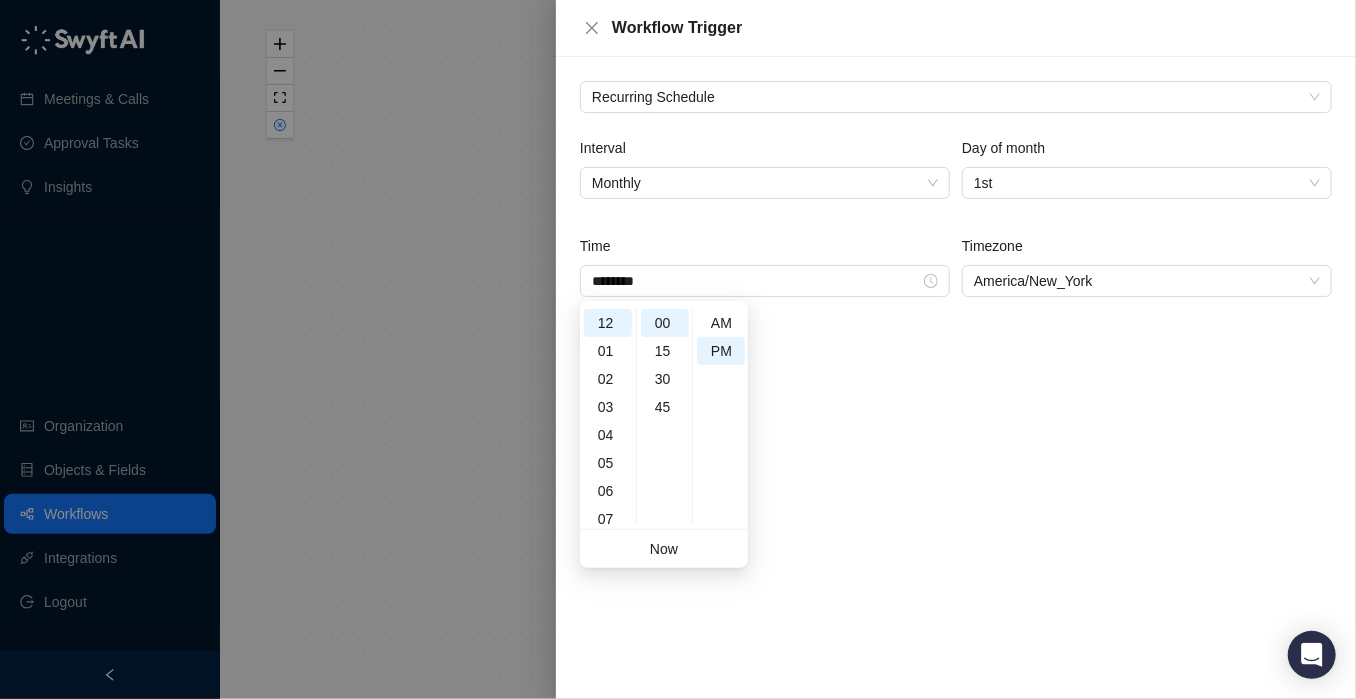 click on "Recurring Schedule Interval Monthly Day of month 1st Time ******** Timezone [TIMEZONE] Save" at bounding box center [956, 378] 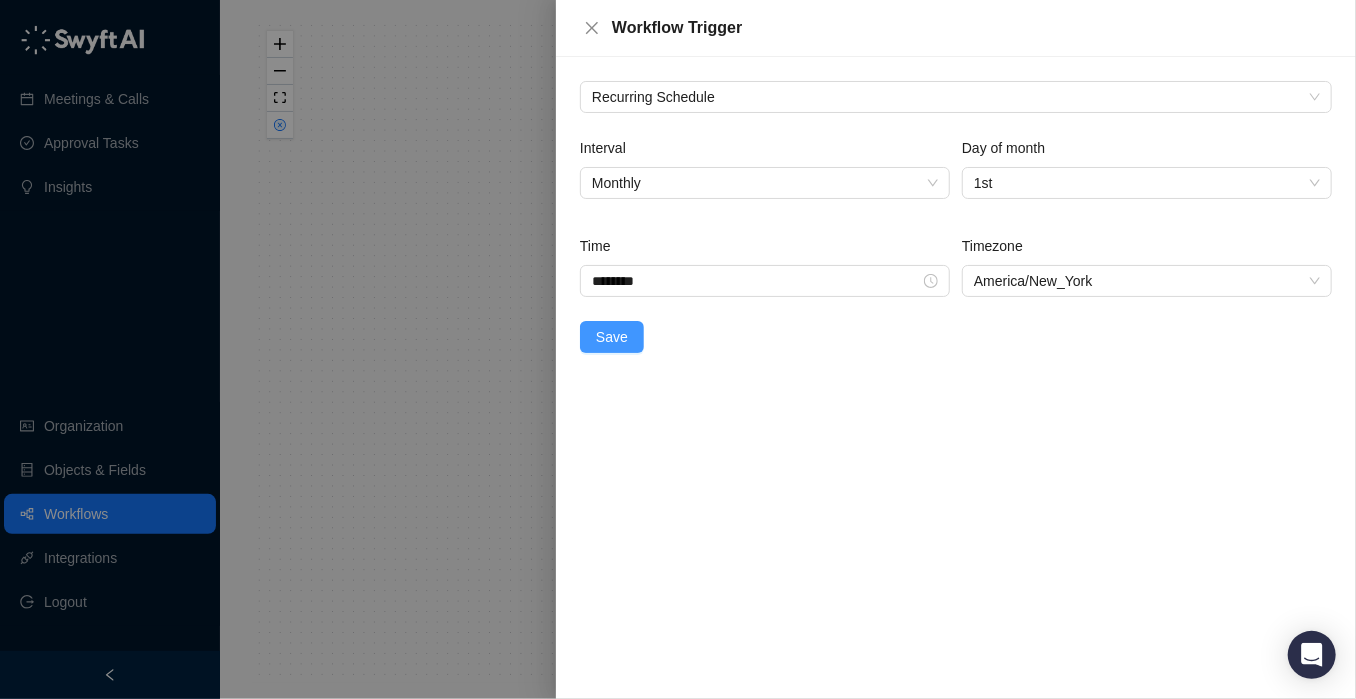 click on "Save" at bounding box center (612, 337) 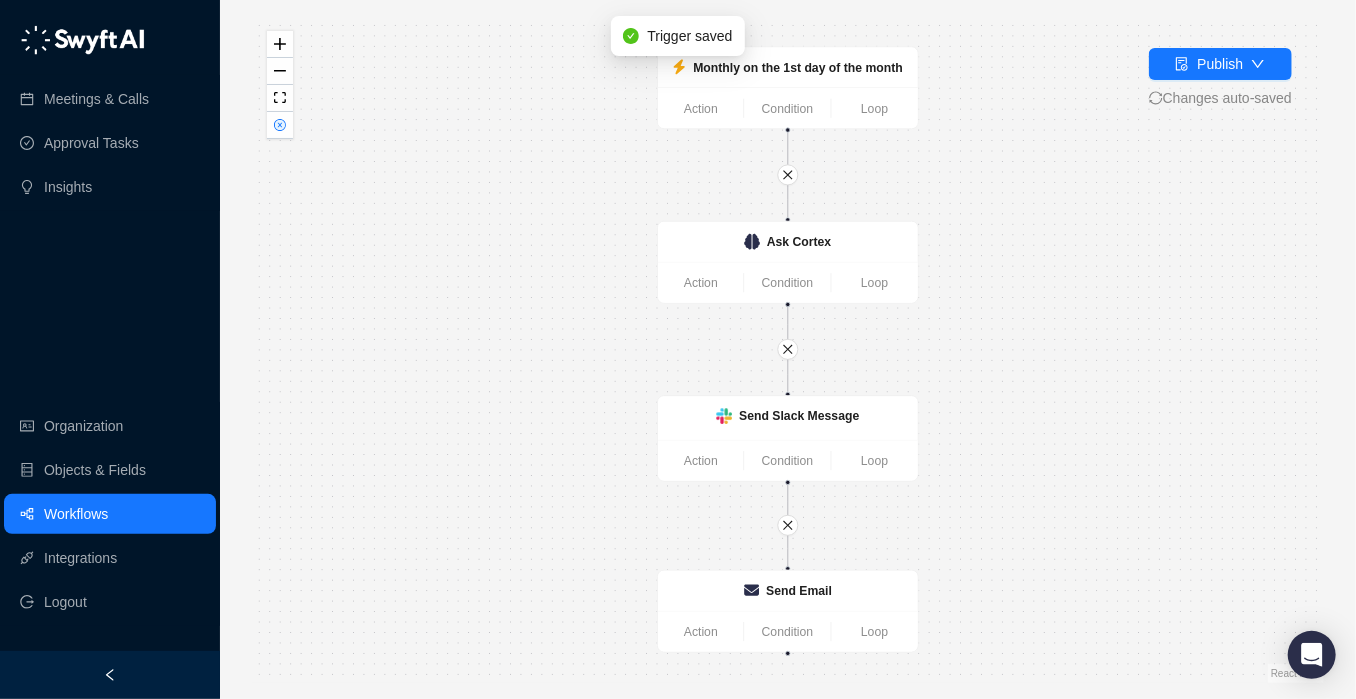 click on "Workflows" at bounding box center [76, 514] 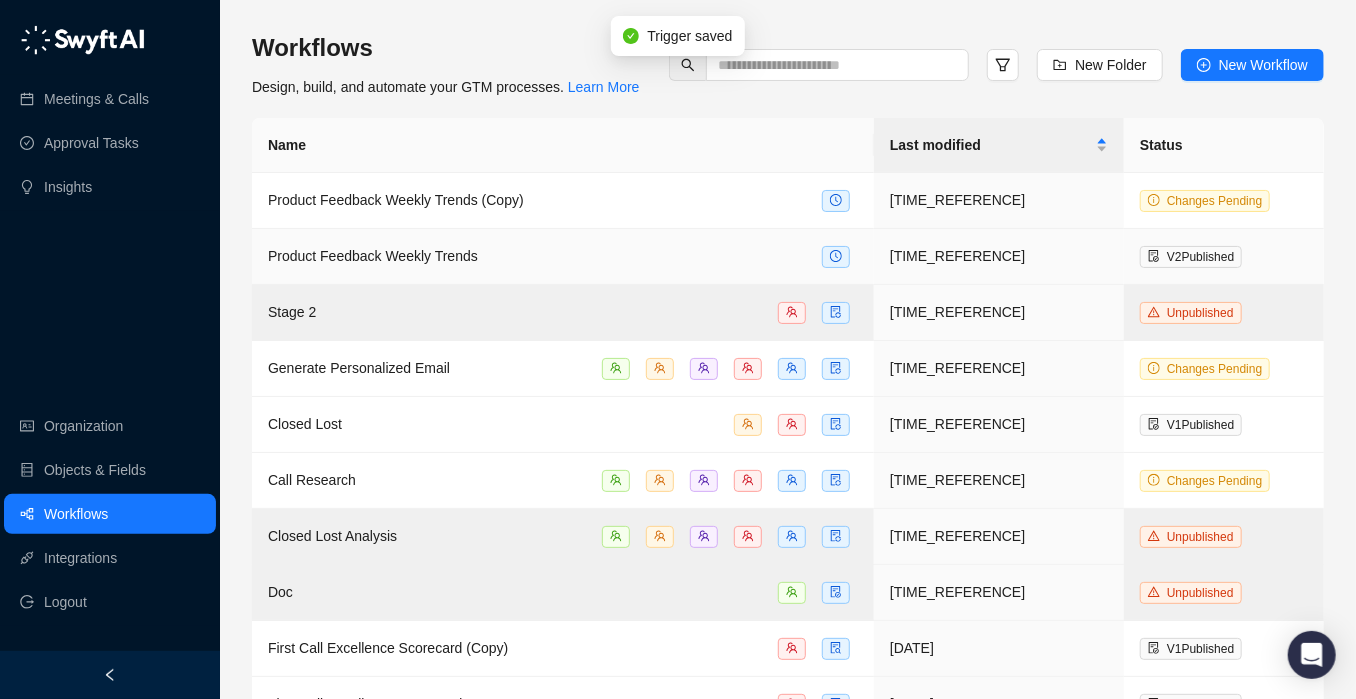 click on "Product Feedback Weekly Trends" at bounding box center [373, 256] 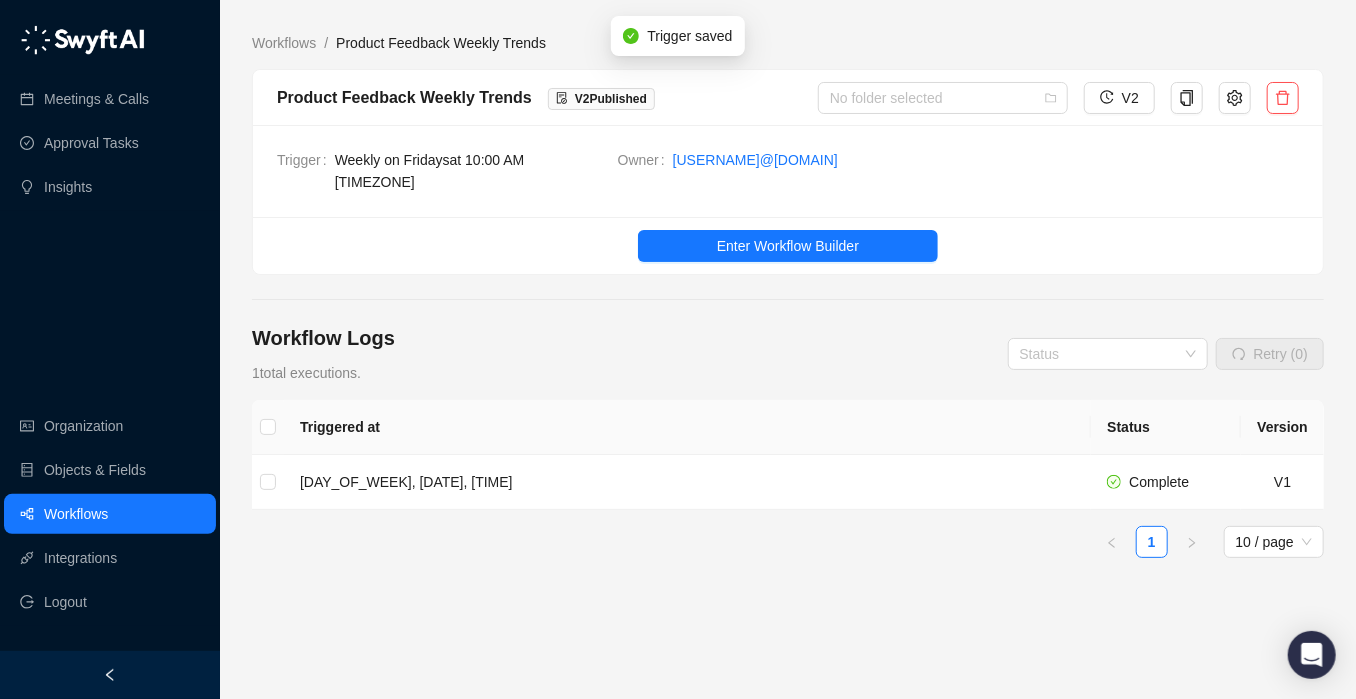 click on "Enter Workflow Builder" at bounding box center [788, 245] 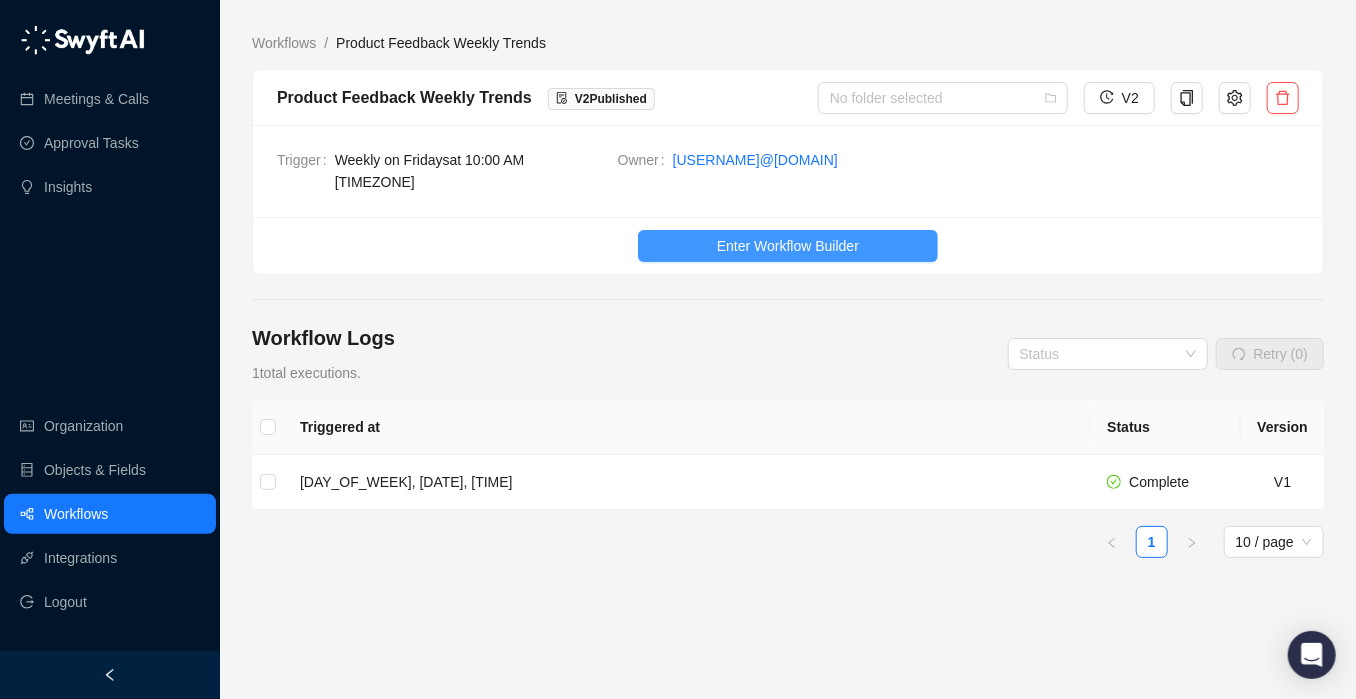 click on "Enter Workflow Builder" at bounding box center [788, 246] 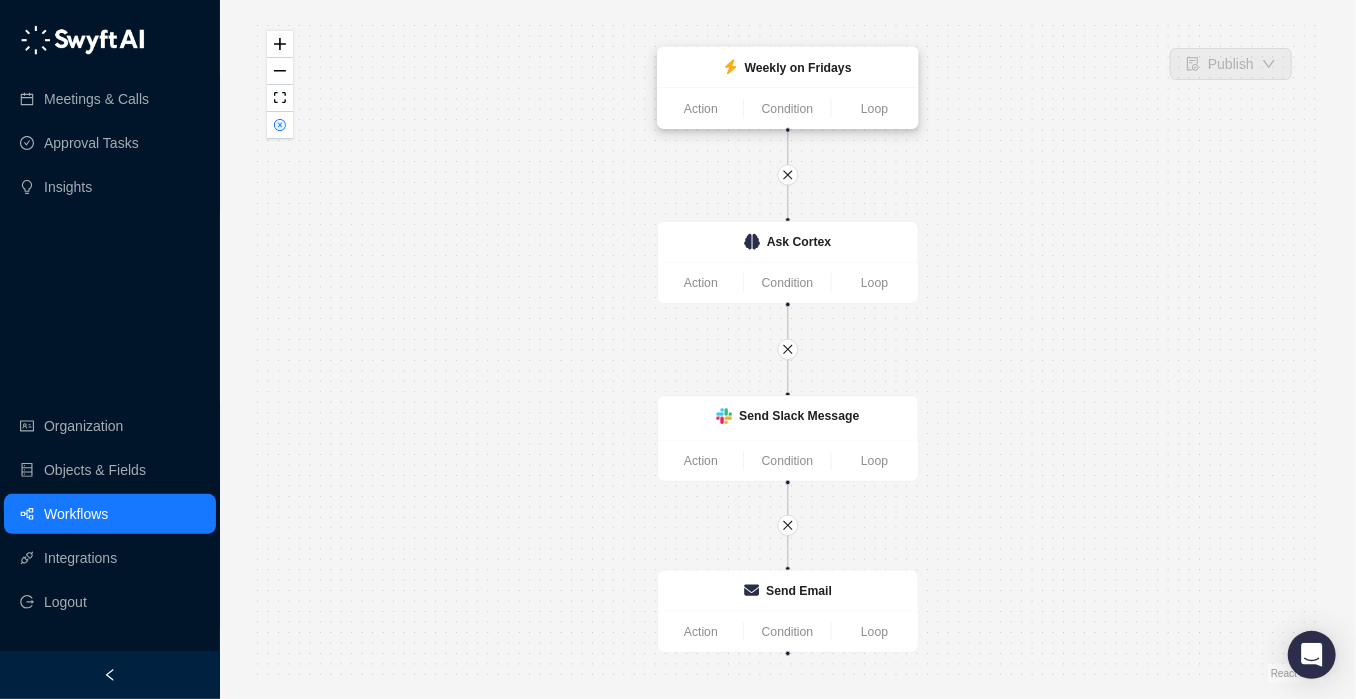 click on "Weekly on Fridays" at bounding box center (788, 67) 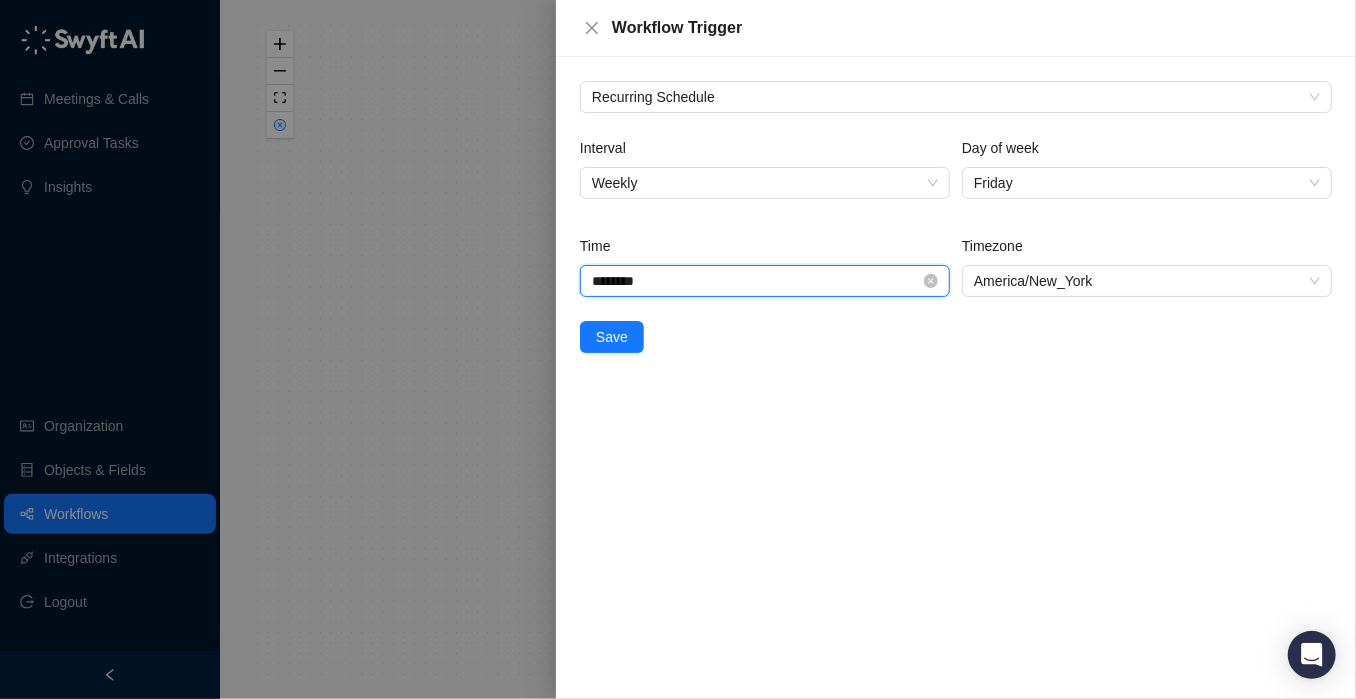 click on "********" at bounding box center (756, 281) 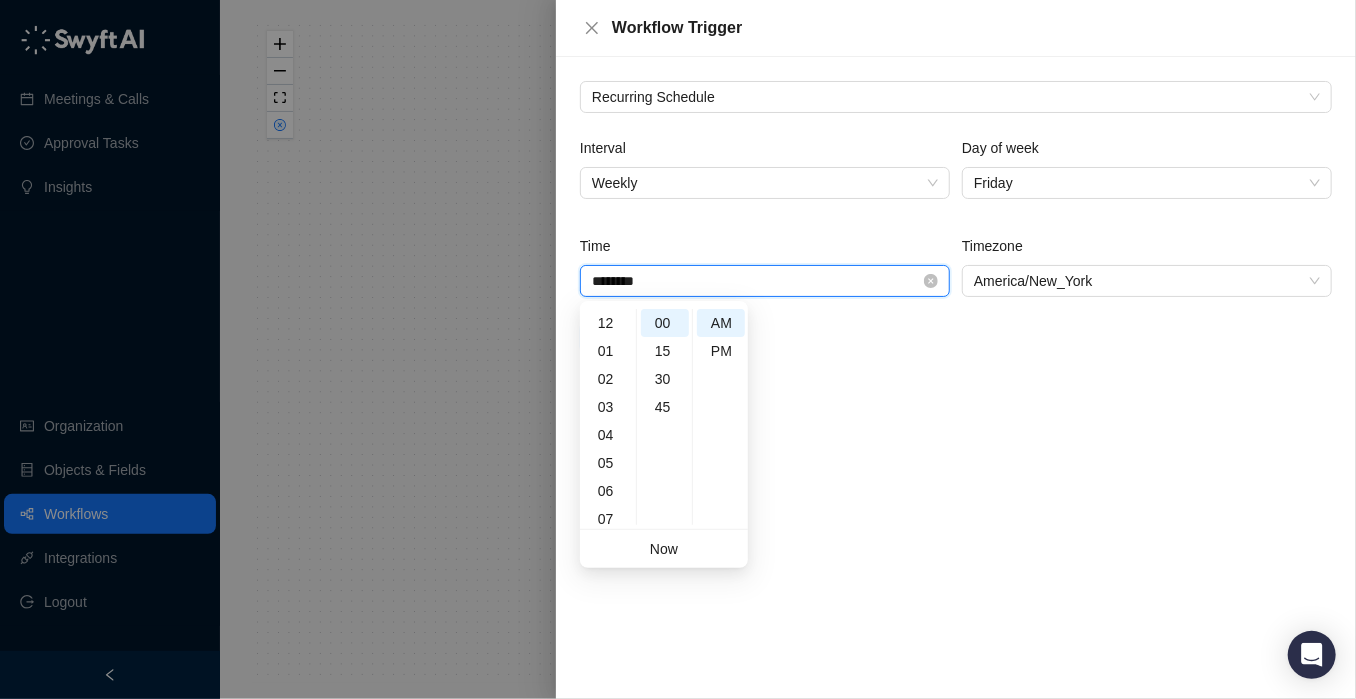 scroll, scrollTop: 120, scrollLeft: 0, axis: vertical 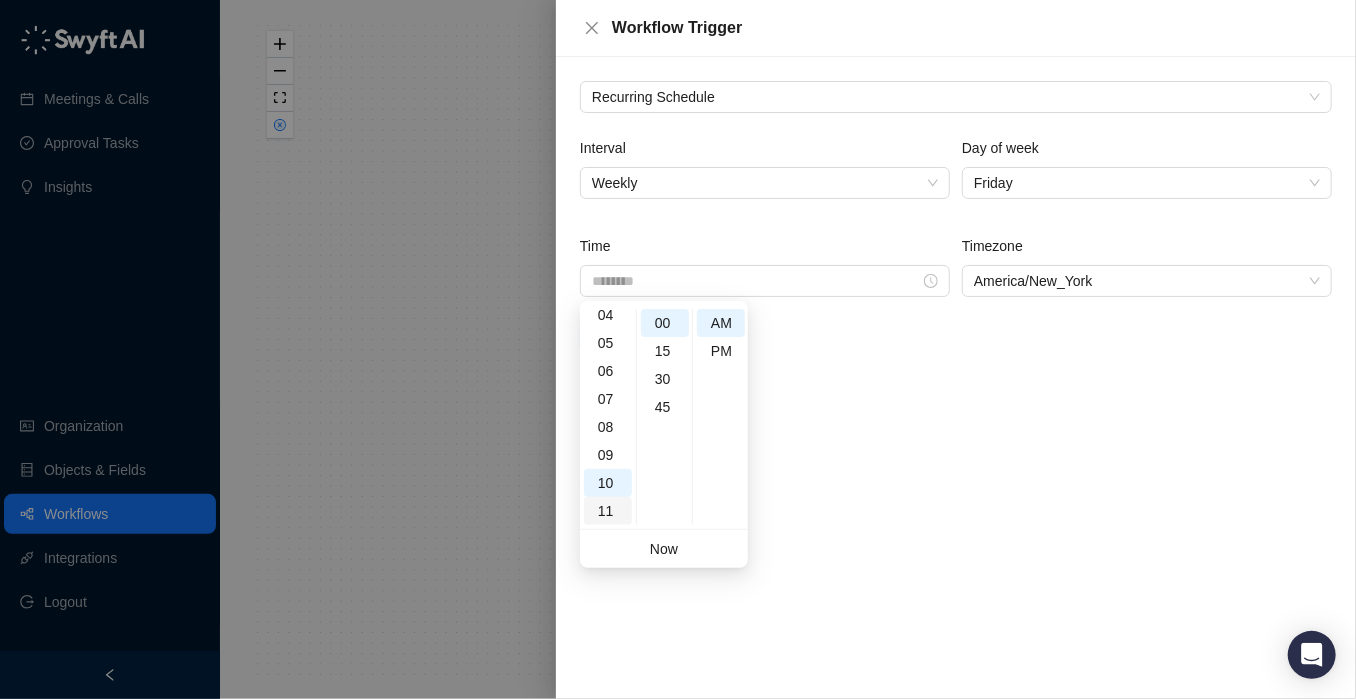click on "11" at bounding box center (608, 511) 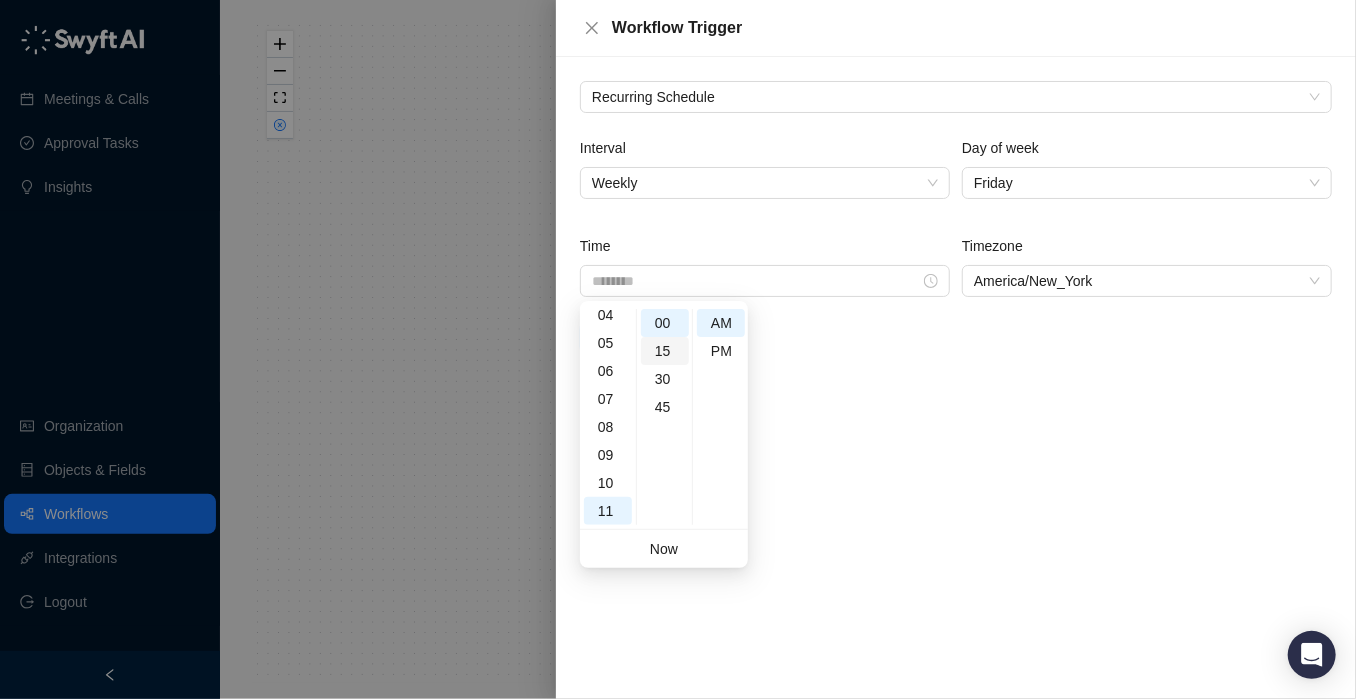 click on "15" at bounding box center (665, 351) 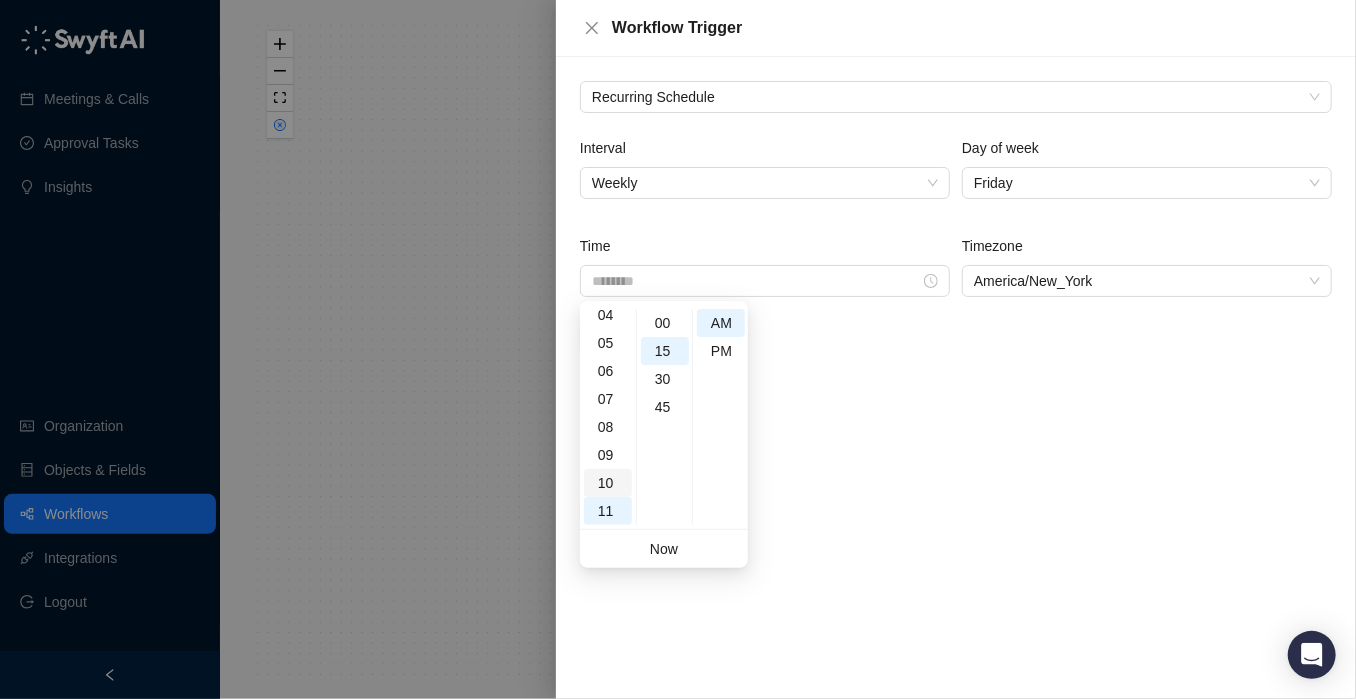click on "10" at bounding box center (608, 483) 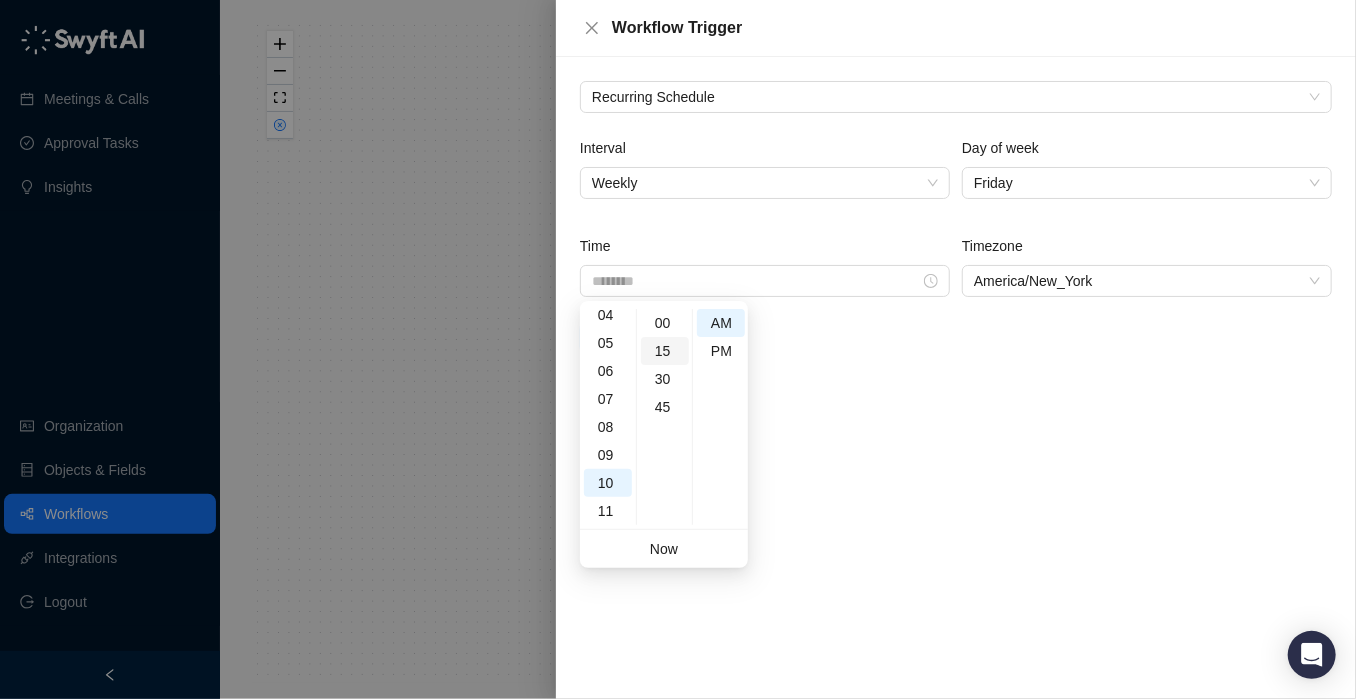 click on "15" at bounding box center (665, 351) 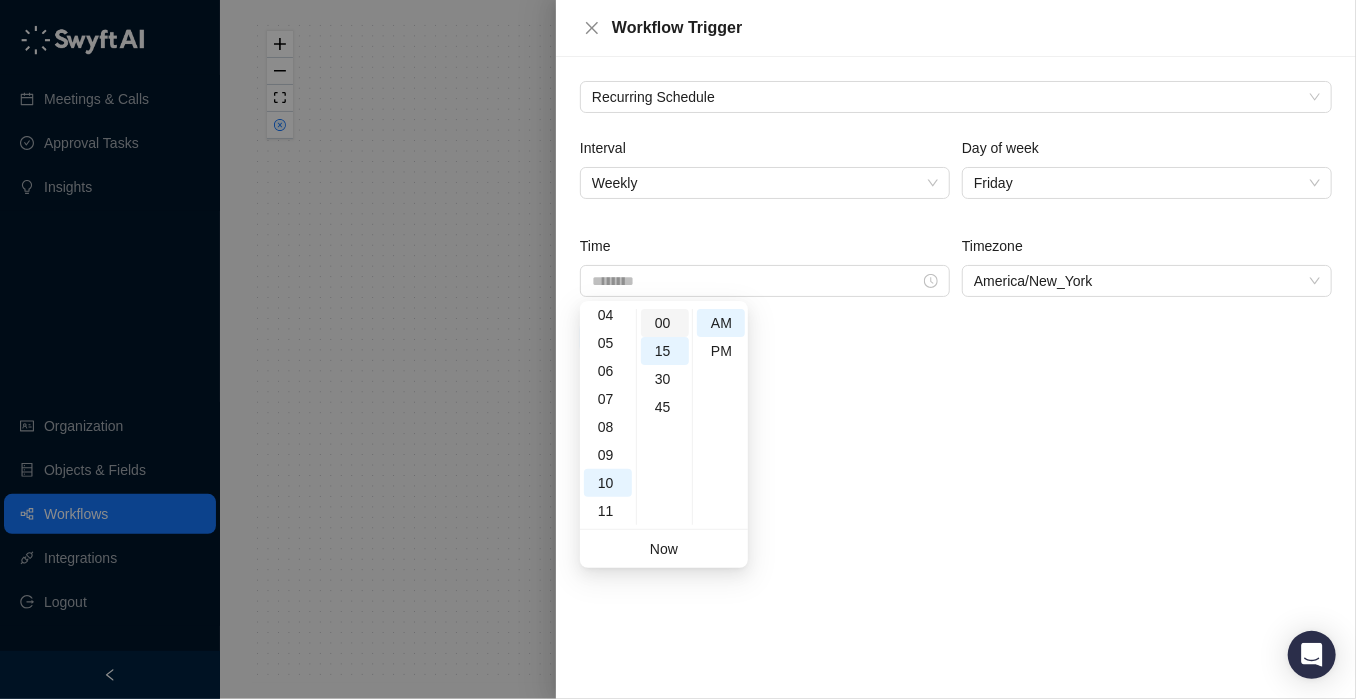 click on "00" at bounding box center (665, 323) 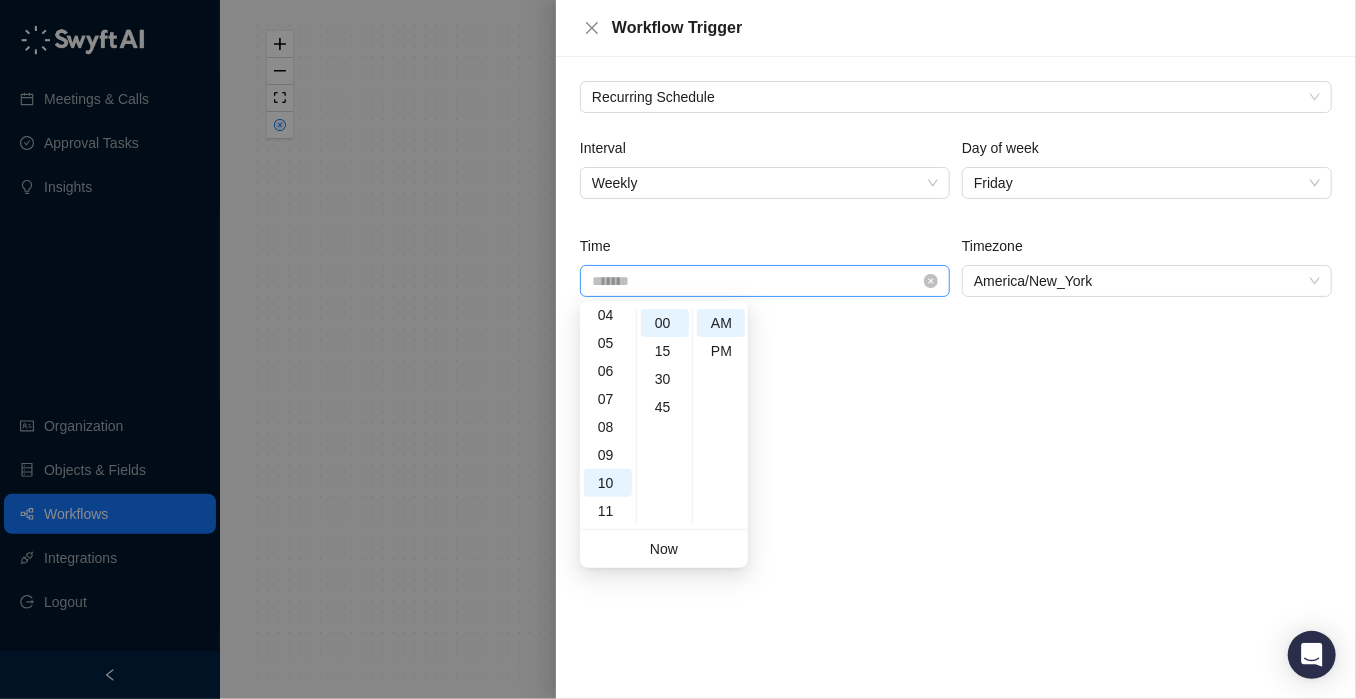 type on "********" 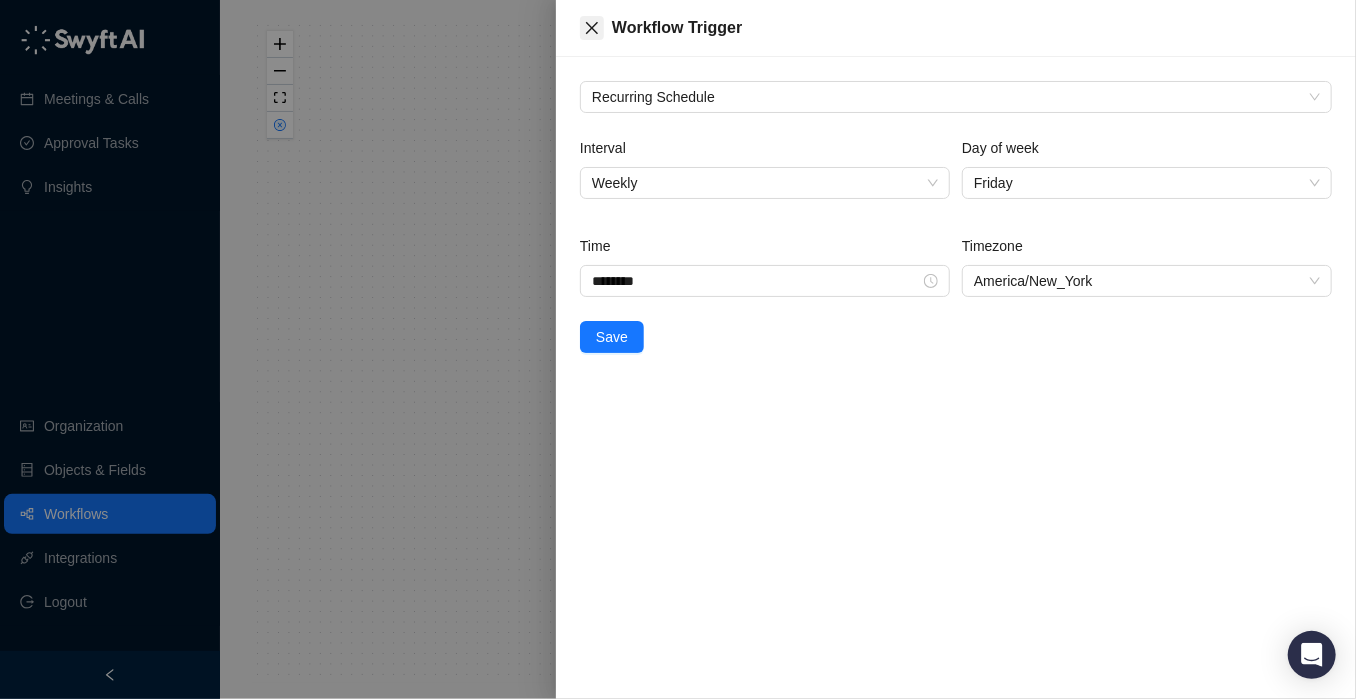 click 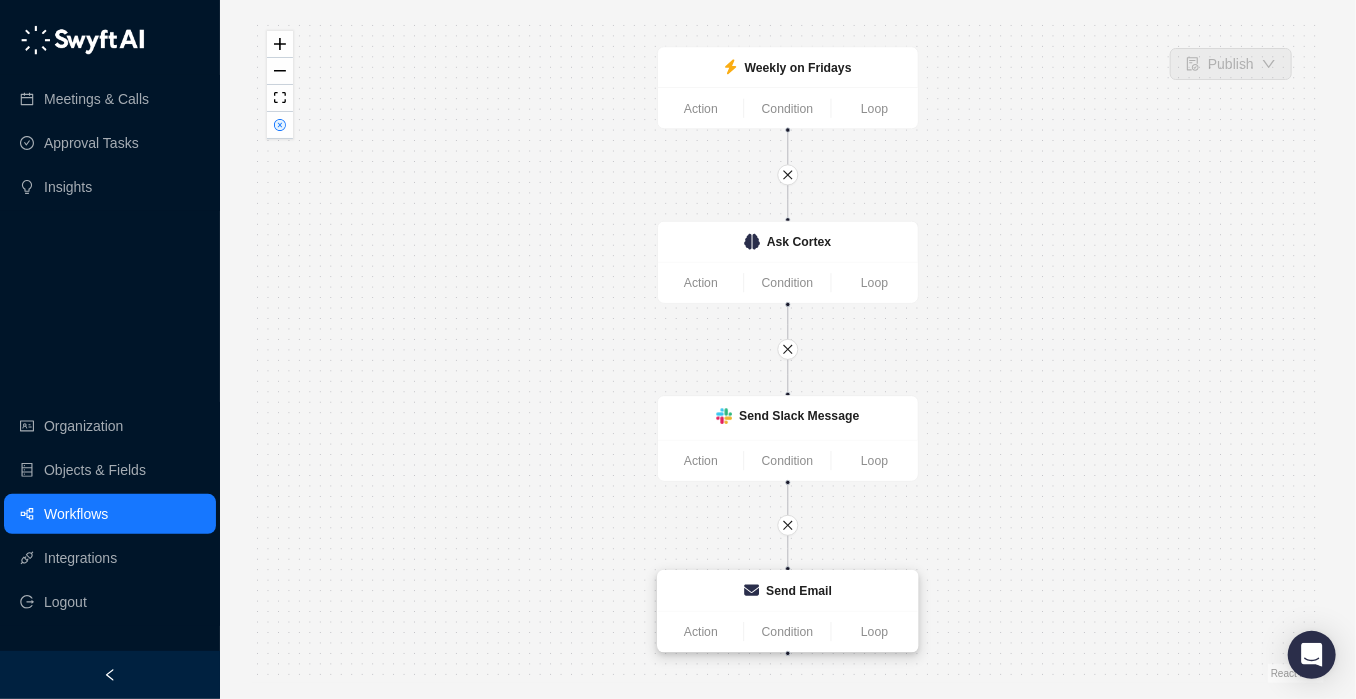 click on "Action Condition Loop" at bounding box center [788, 631] 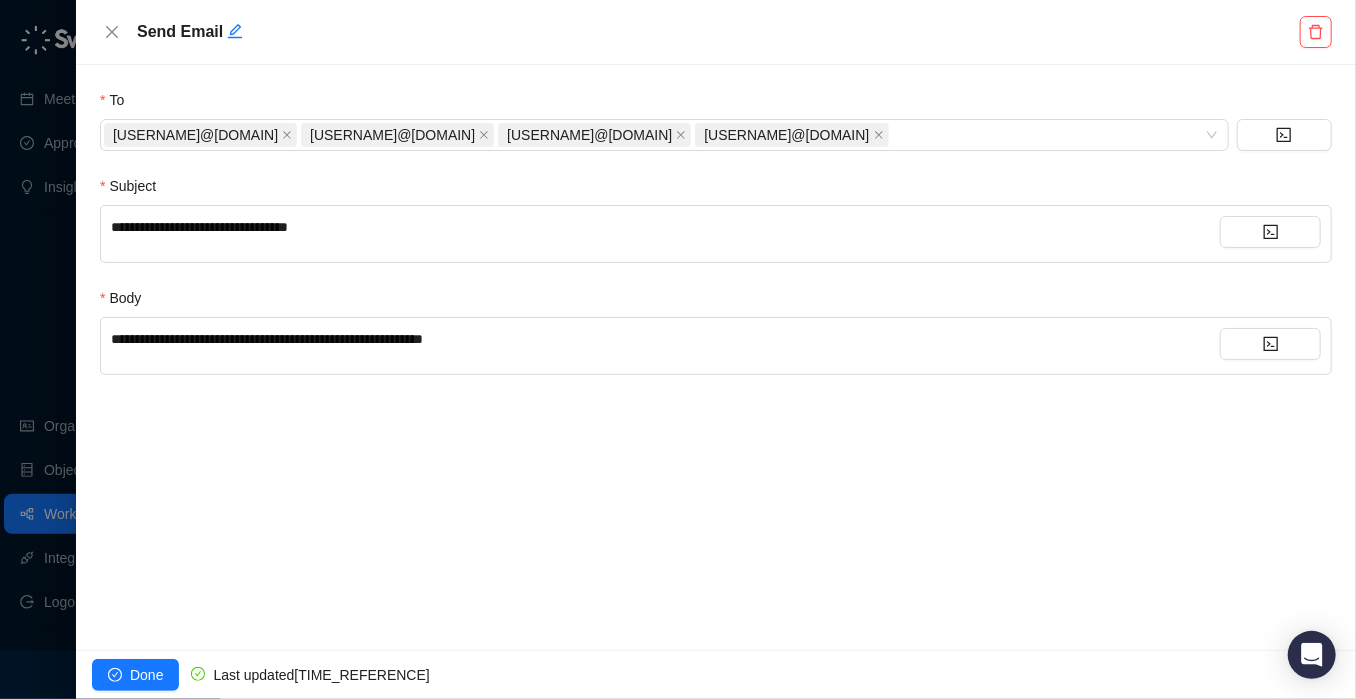 click on "**********" at bounding box center [665, 346] 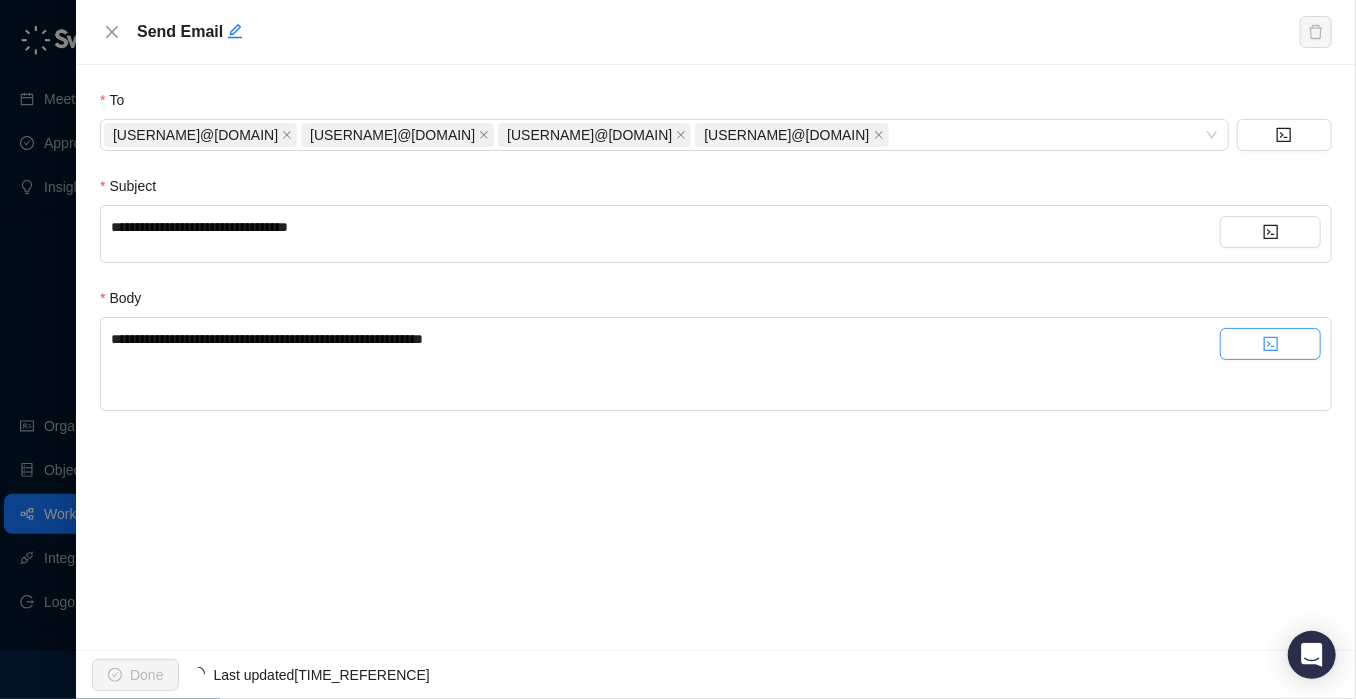 click 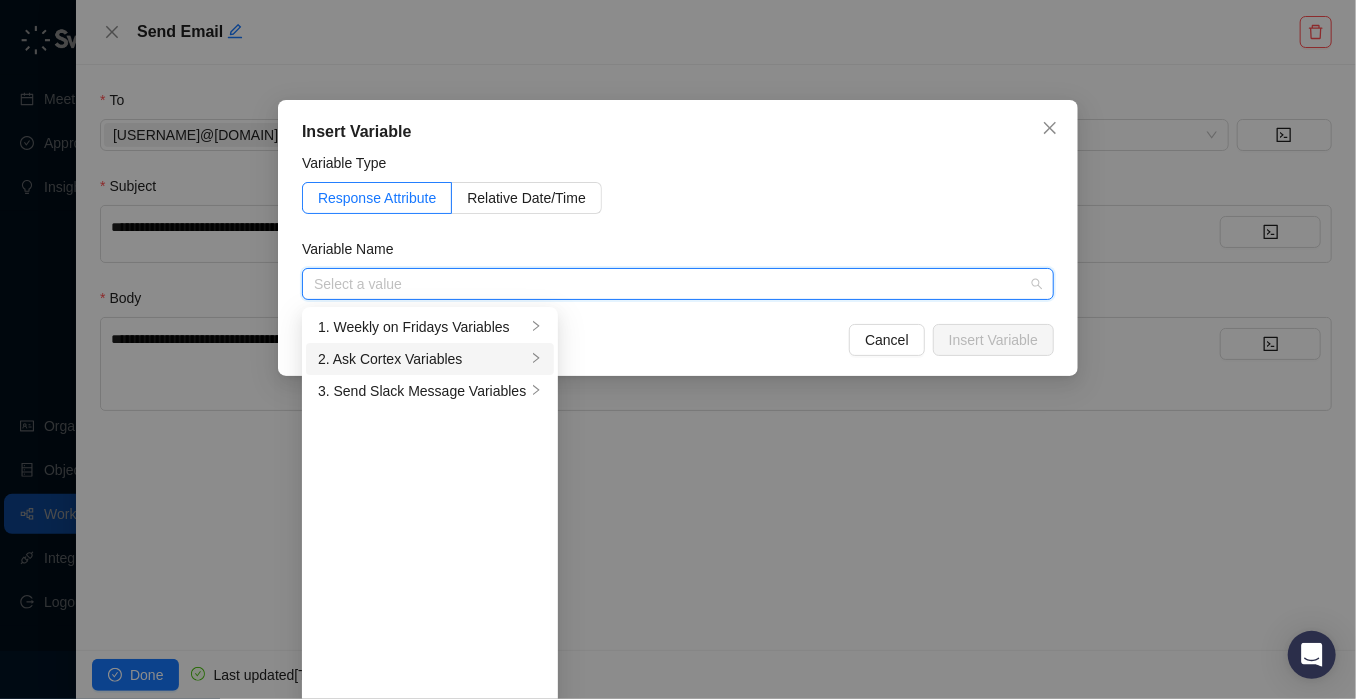 click on "2. Ask Cortex Variables" at bounding box center (422, 359) 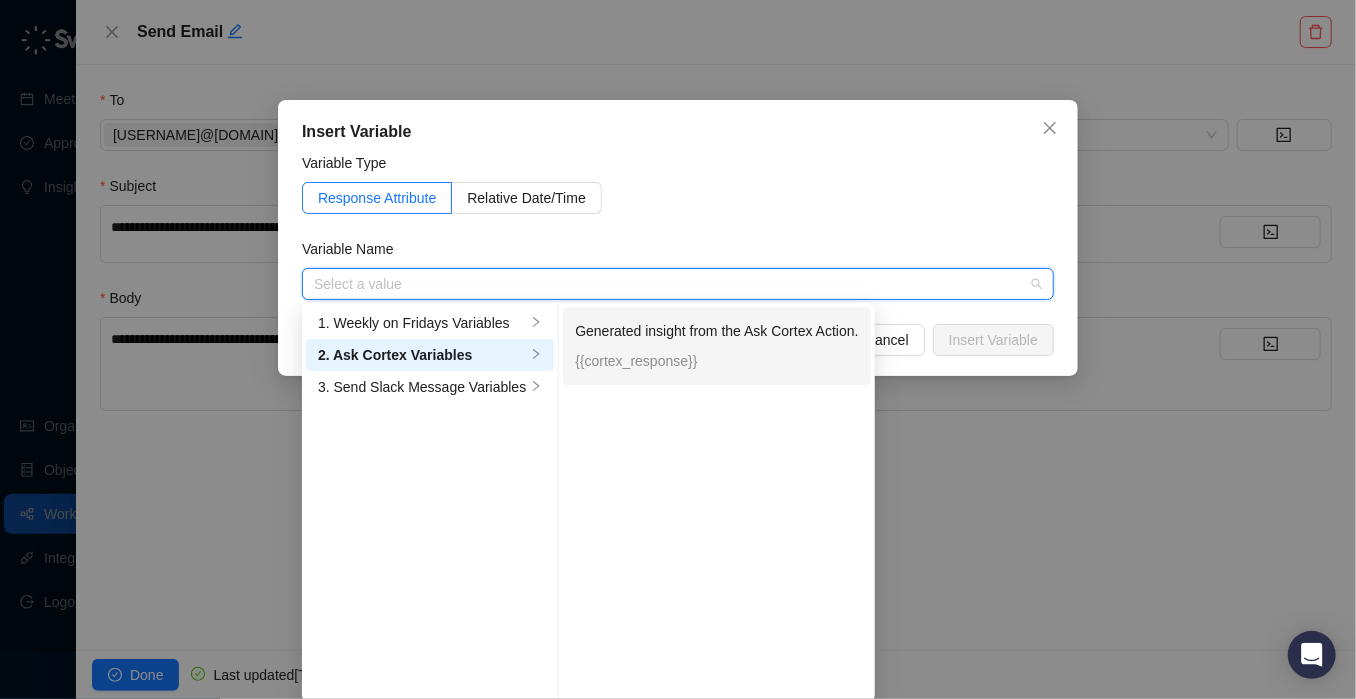 click on "{{cortex_response}}" at bounding box center (716, 361) 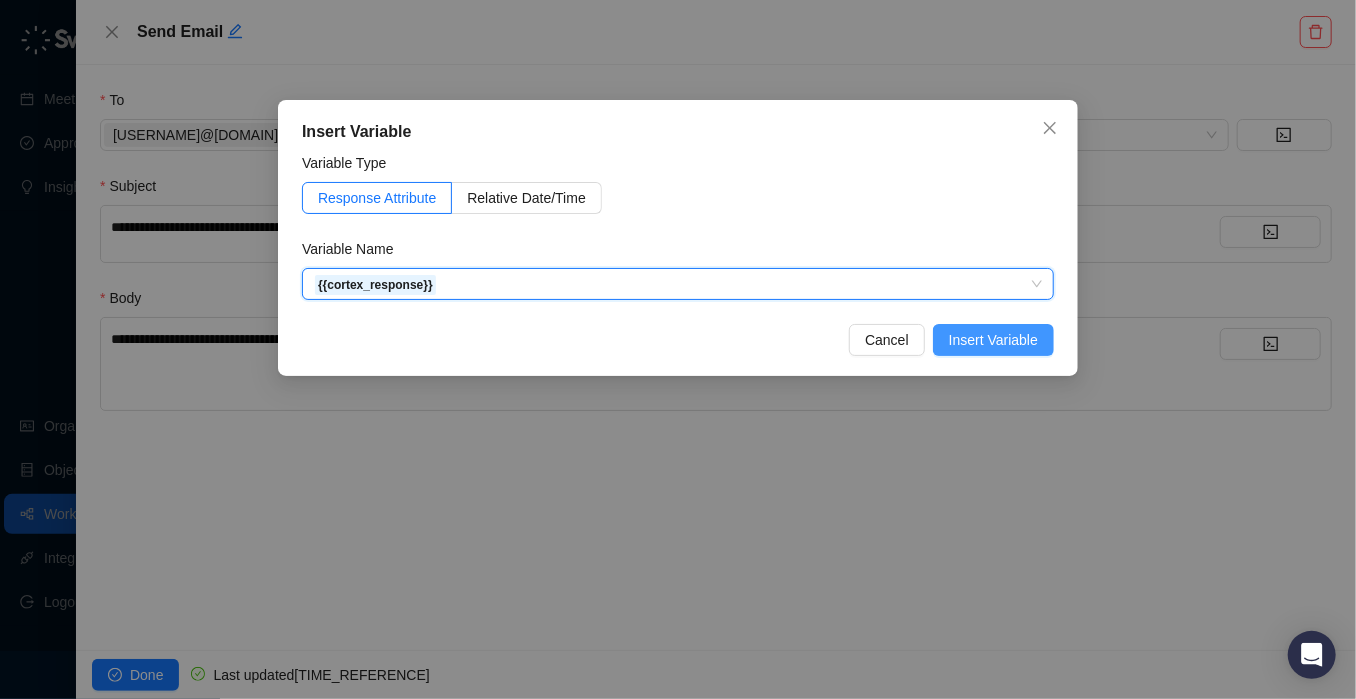 click on "Insert Variable" at bounding box center [993, 340] 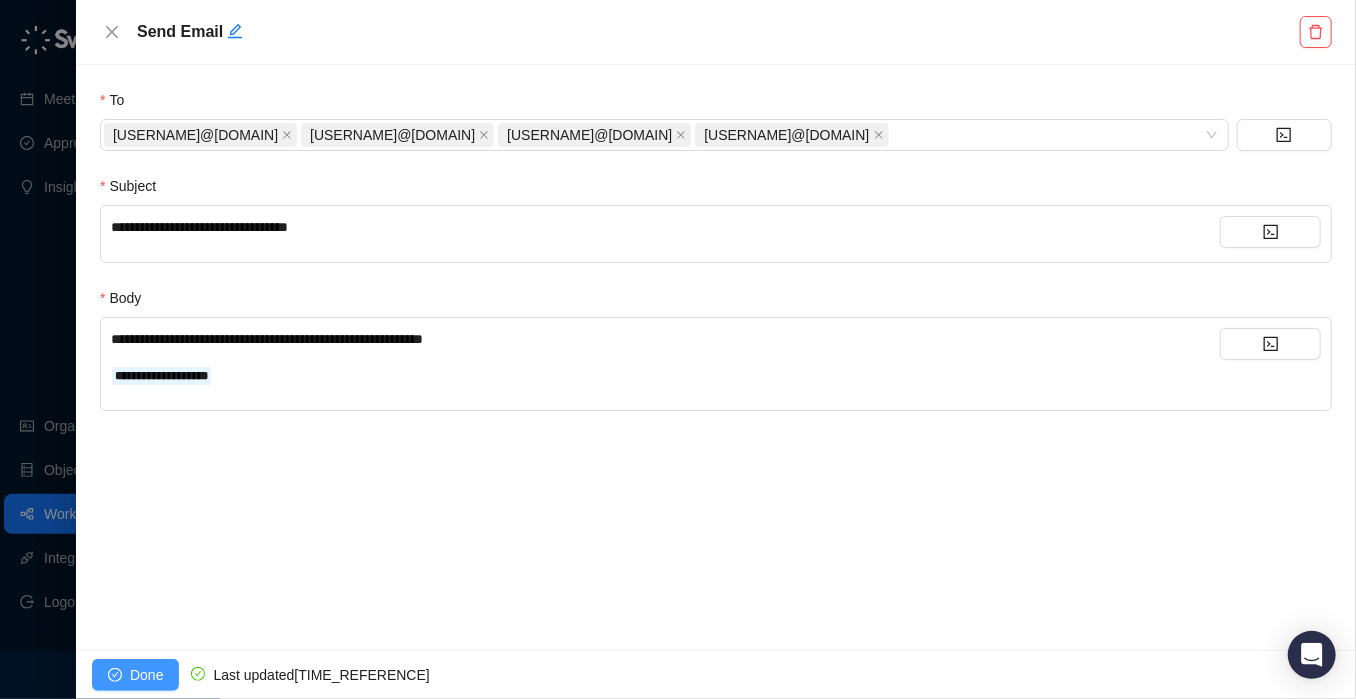 click on "Done" at bounding box center [135, 675] 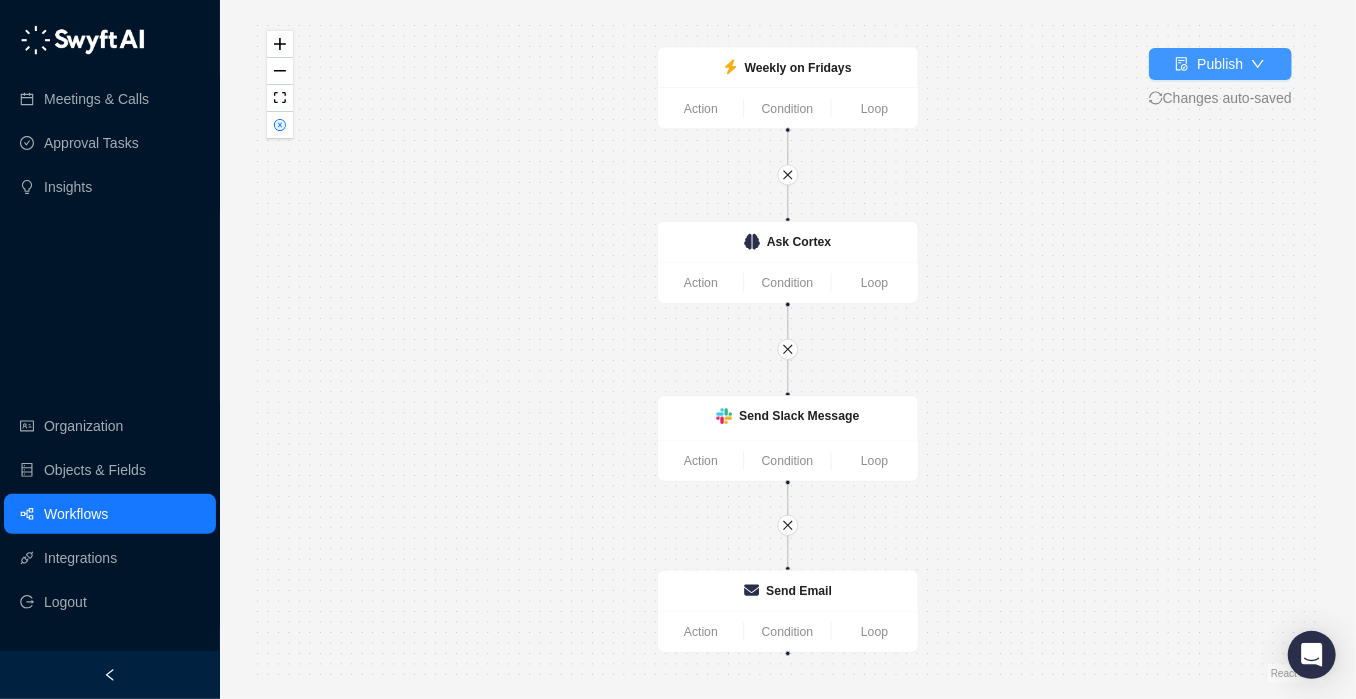 click on "Publish" at bounding box center [1220, 64] 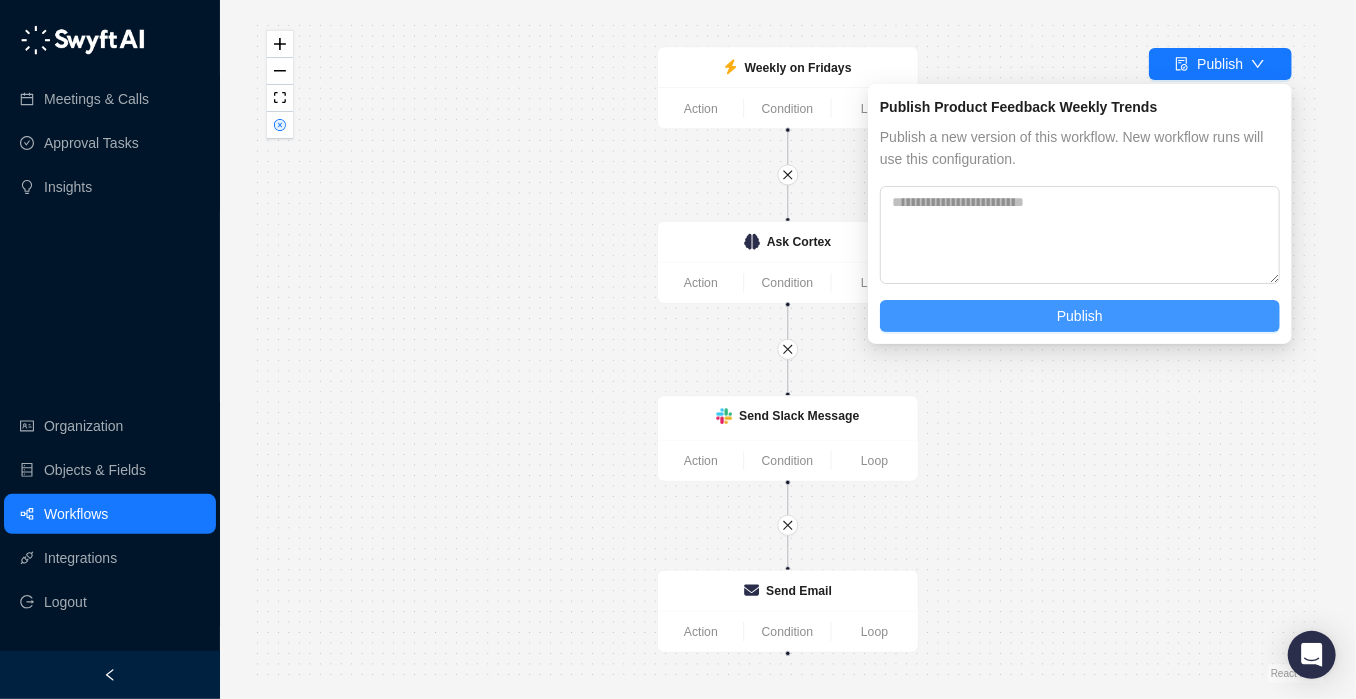 click on "Publish" at bounding box center [1080, 316] 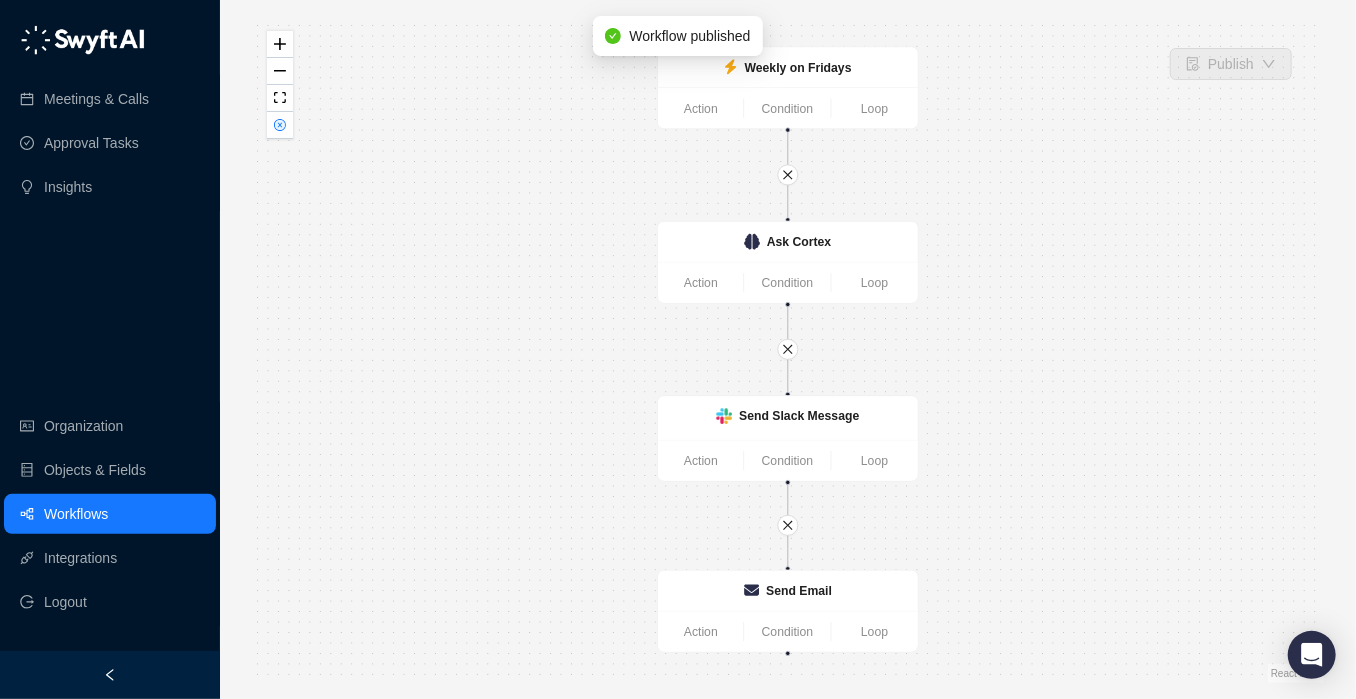 click on "Workflows" at bounding box center (76, 514) 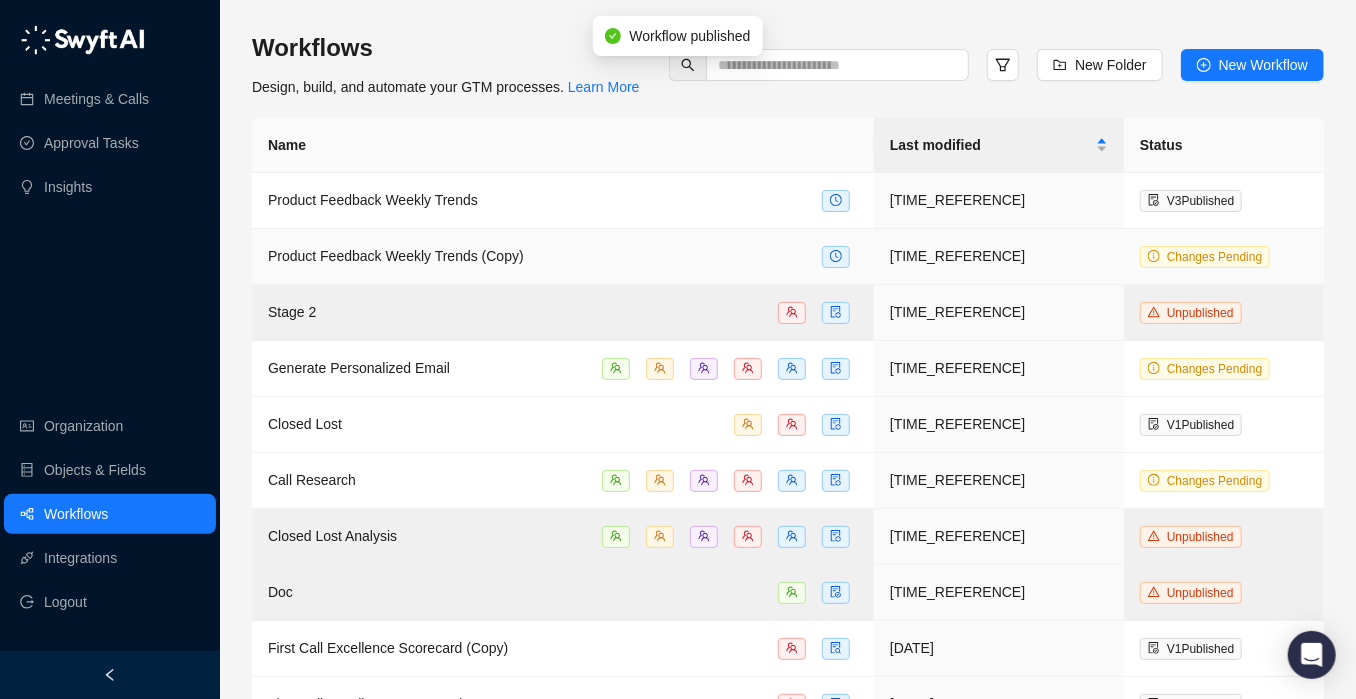 click on "Product Feedback Weekly Trends (Copy)" at bounding box center (396, 256) 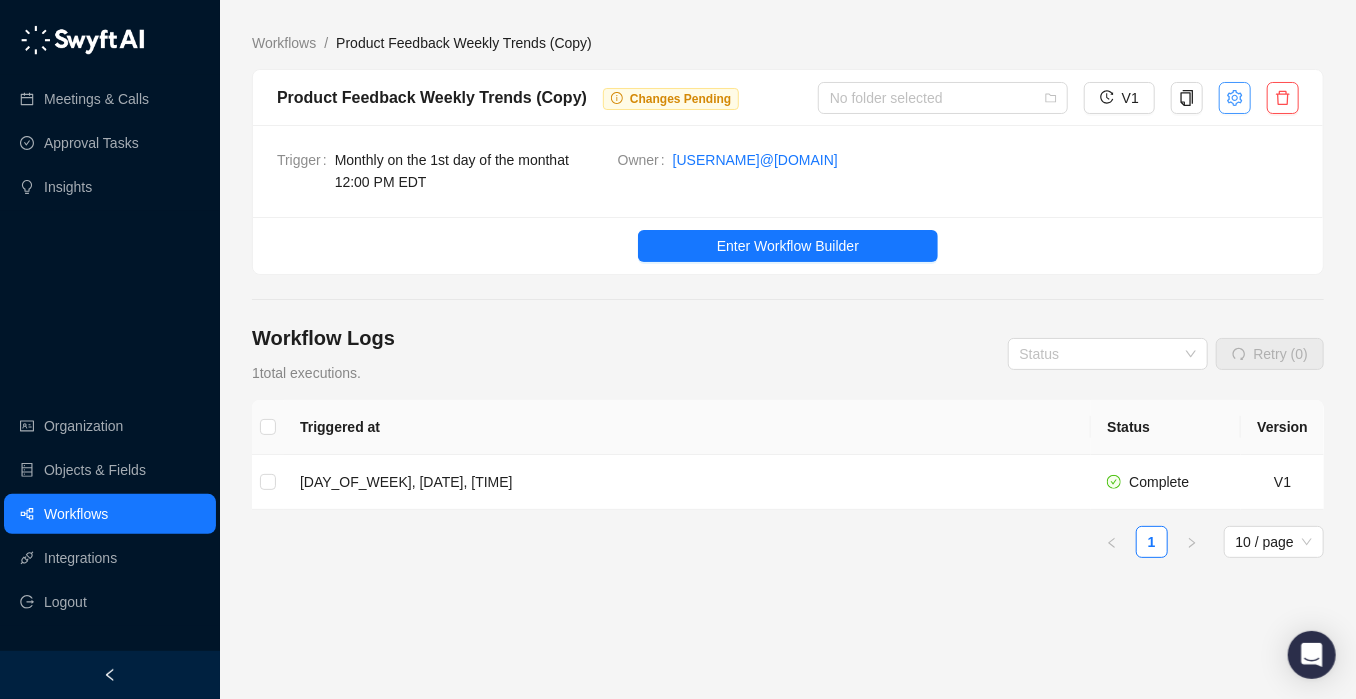 click 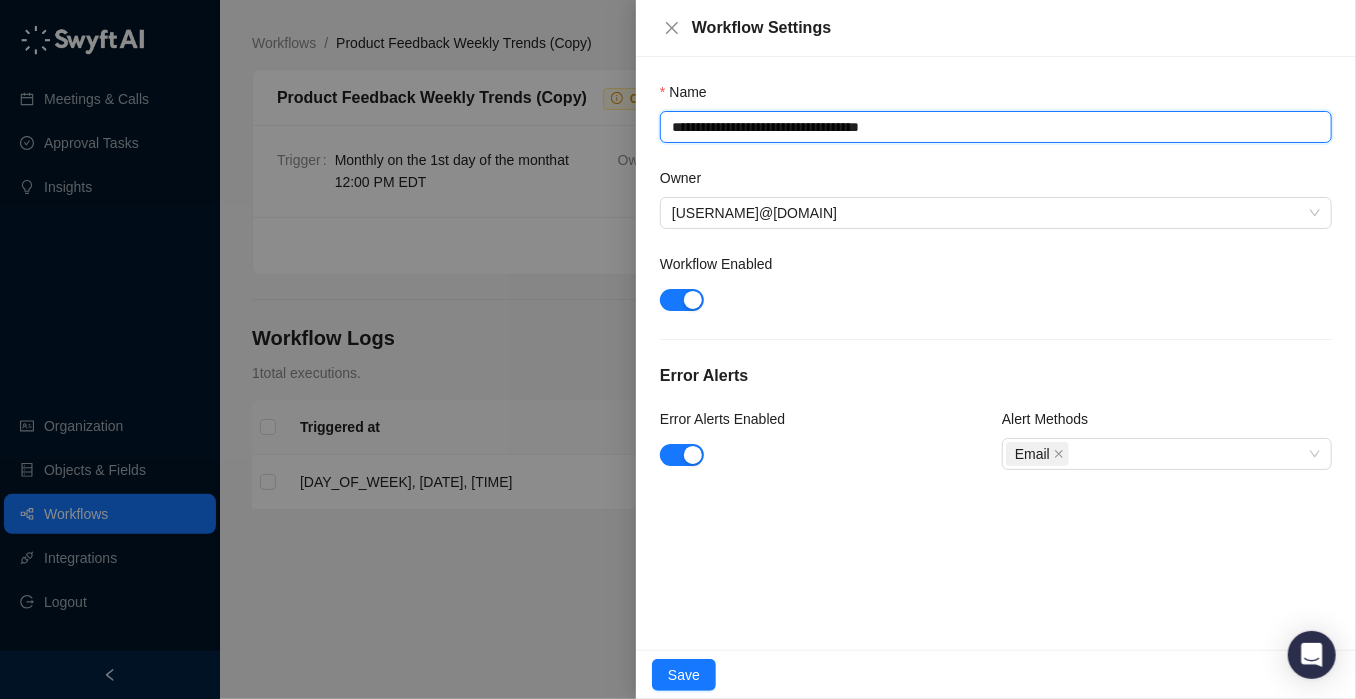click on "**********" at bounding box center (996, 127) 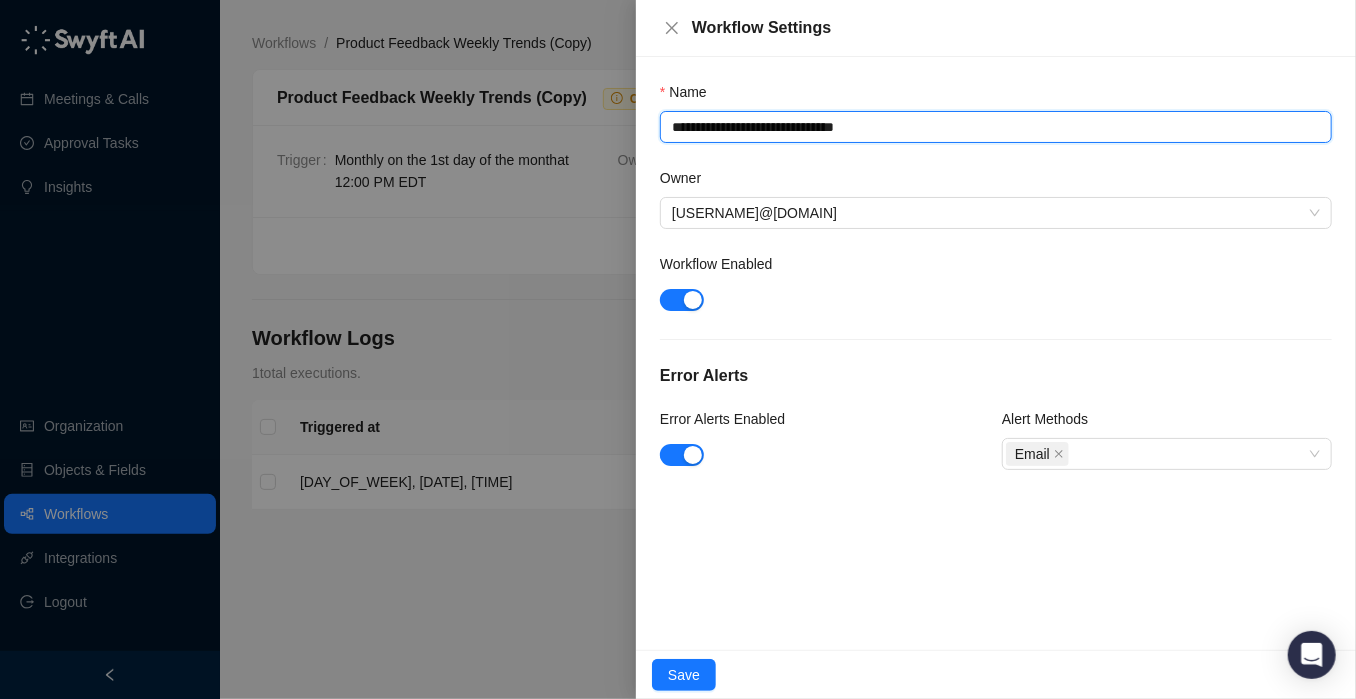 type on "**********" 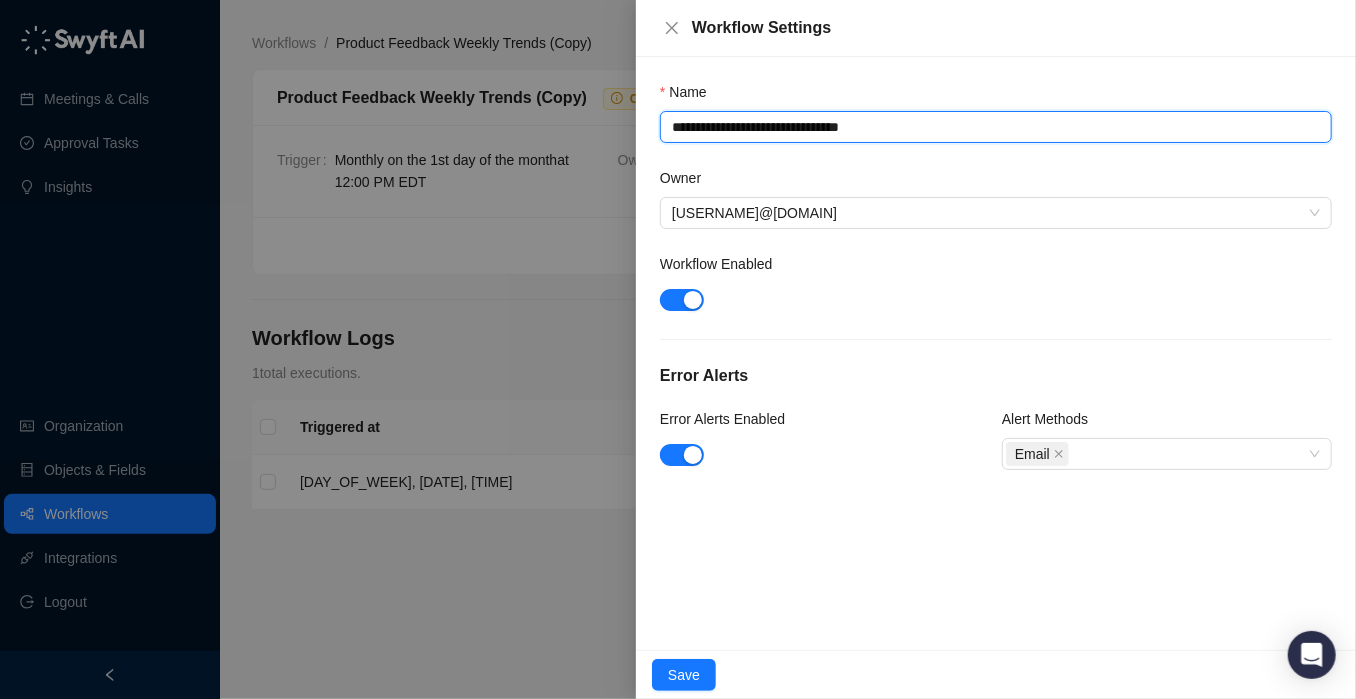 type on "**********" 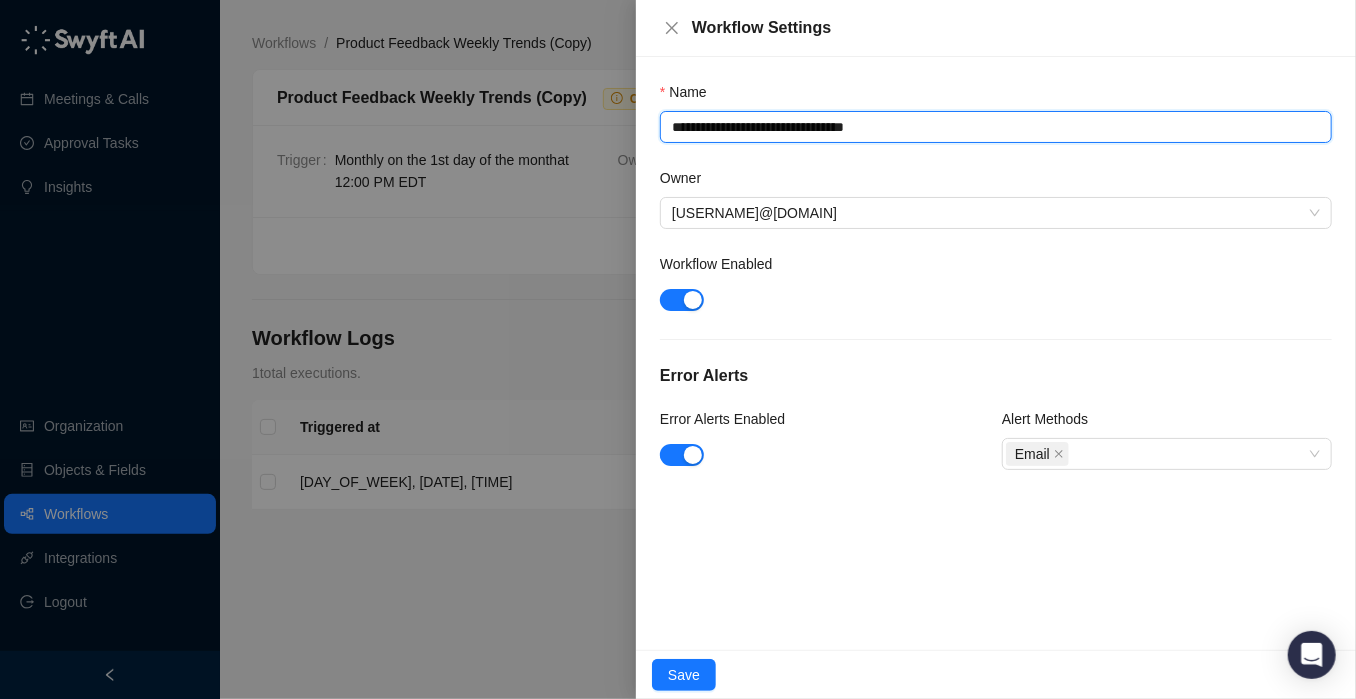 type on "**********" 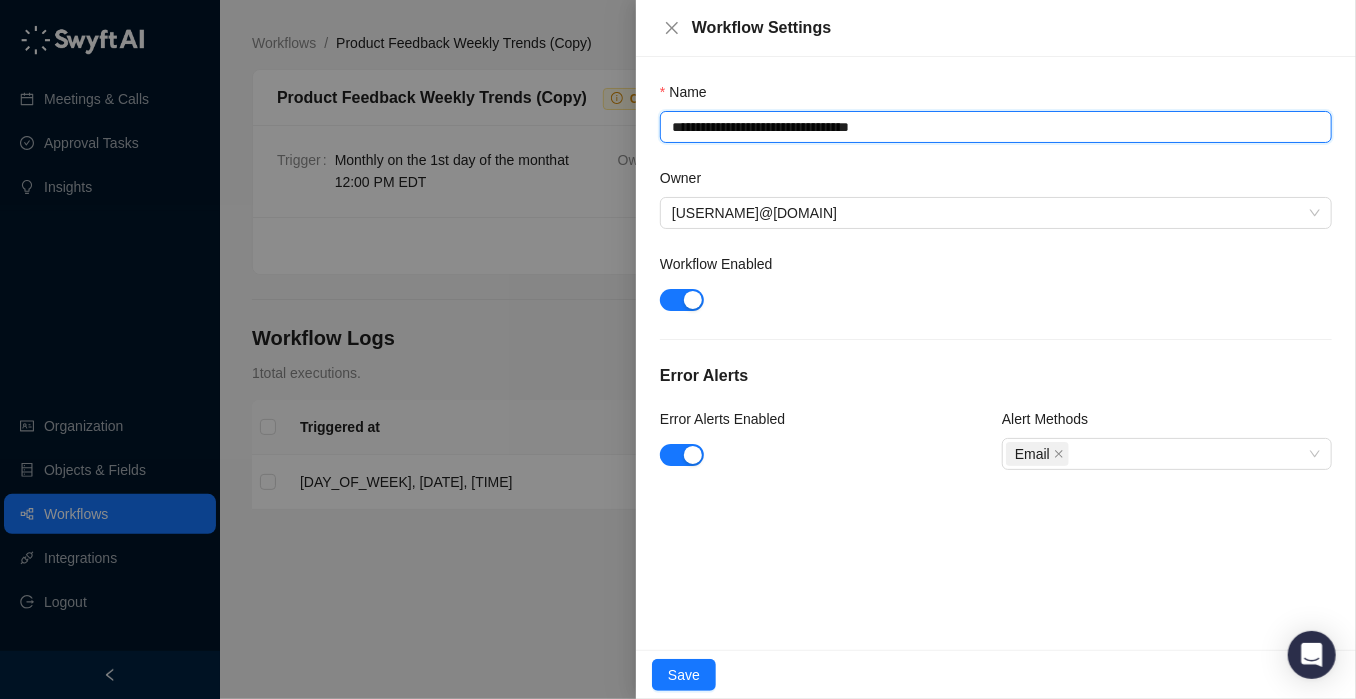 type on "**********" 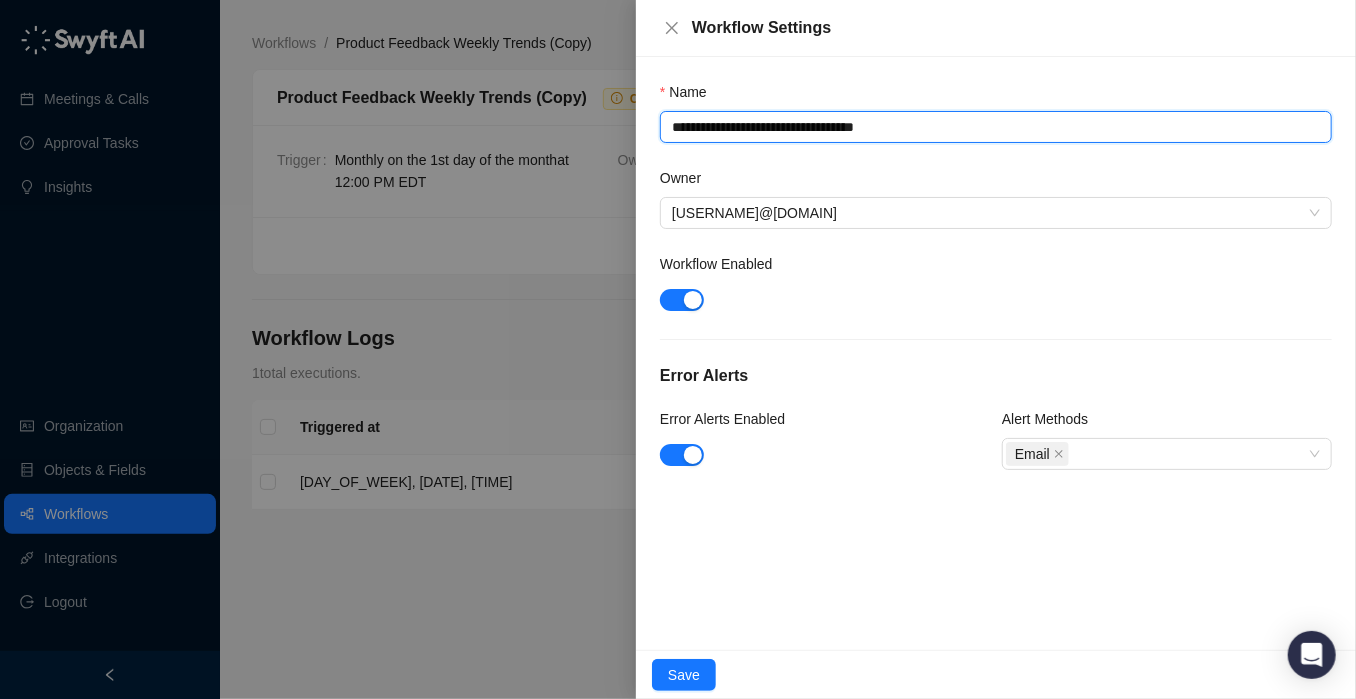 type on "**********" 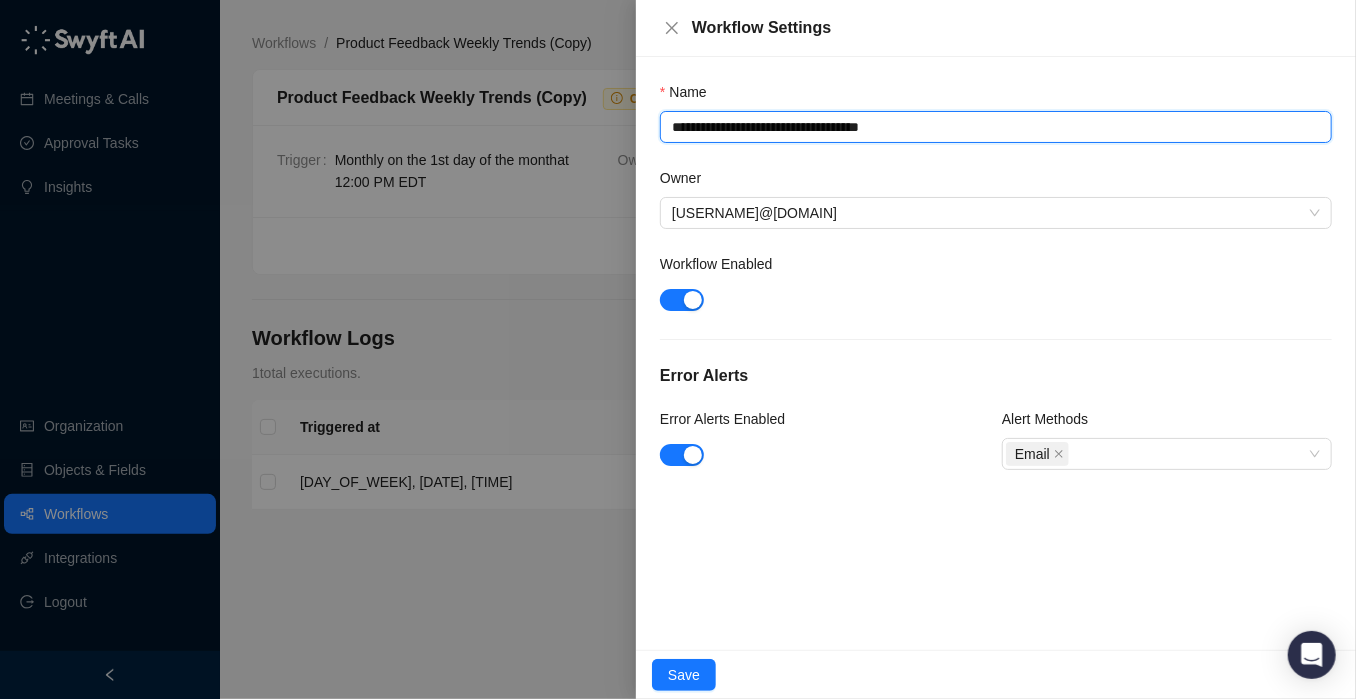 type on "**********" 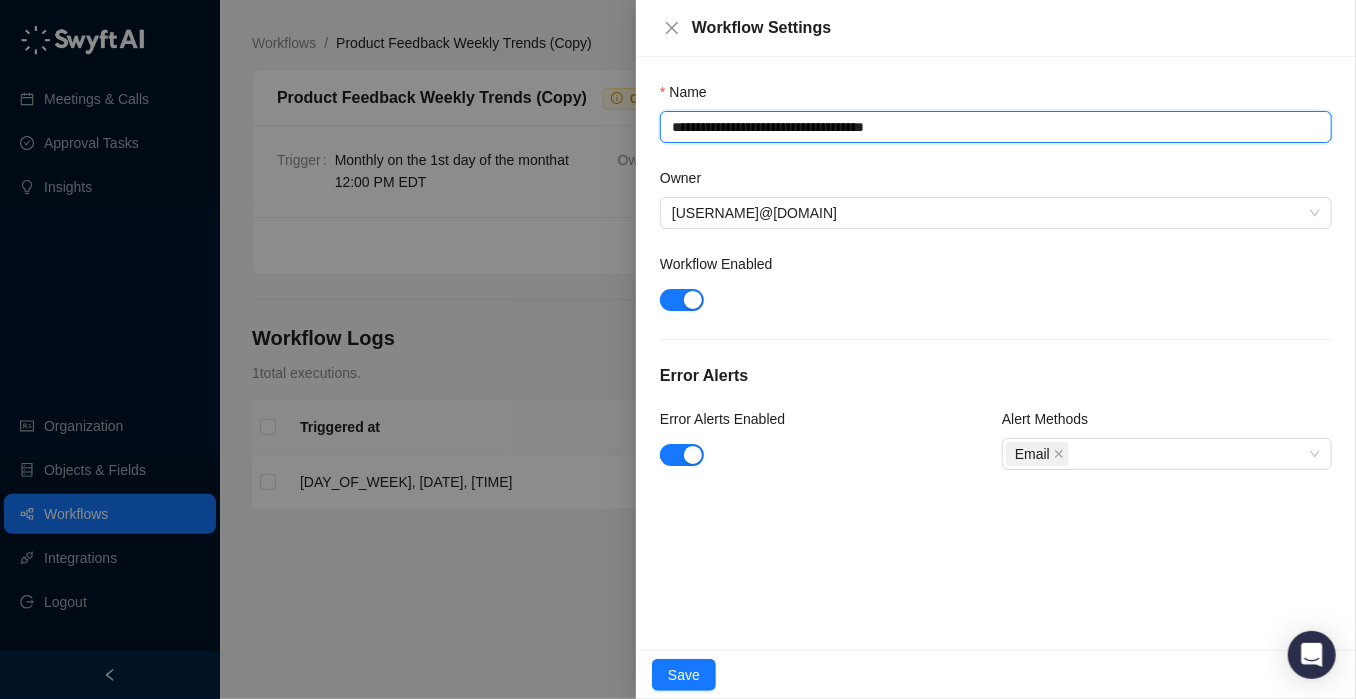 click on "**********" at bounding box center (996, 127) 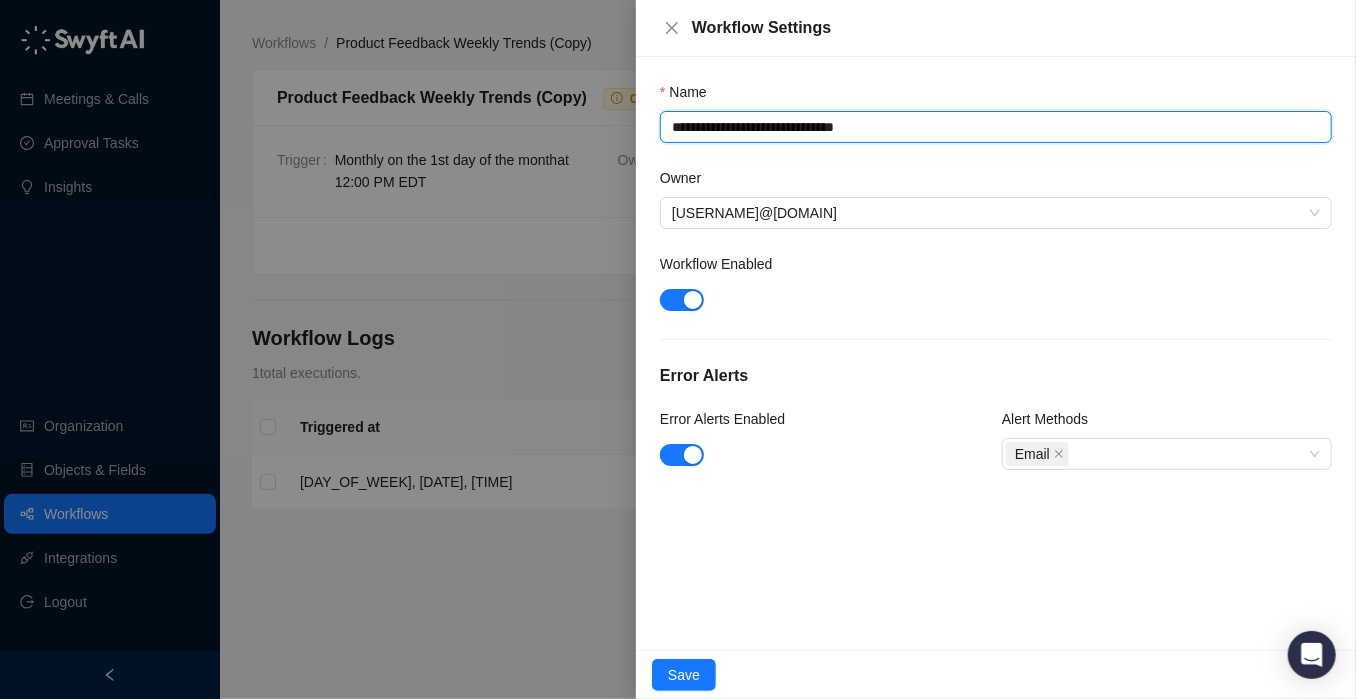 type on "**********" 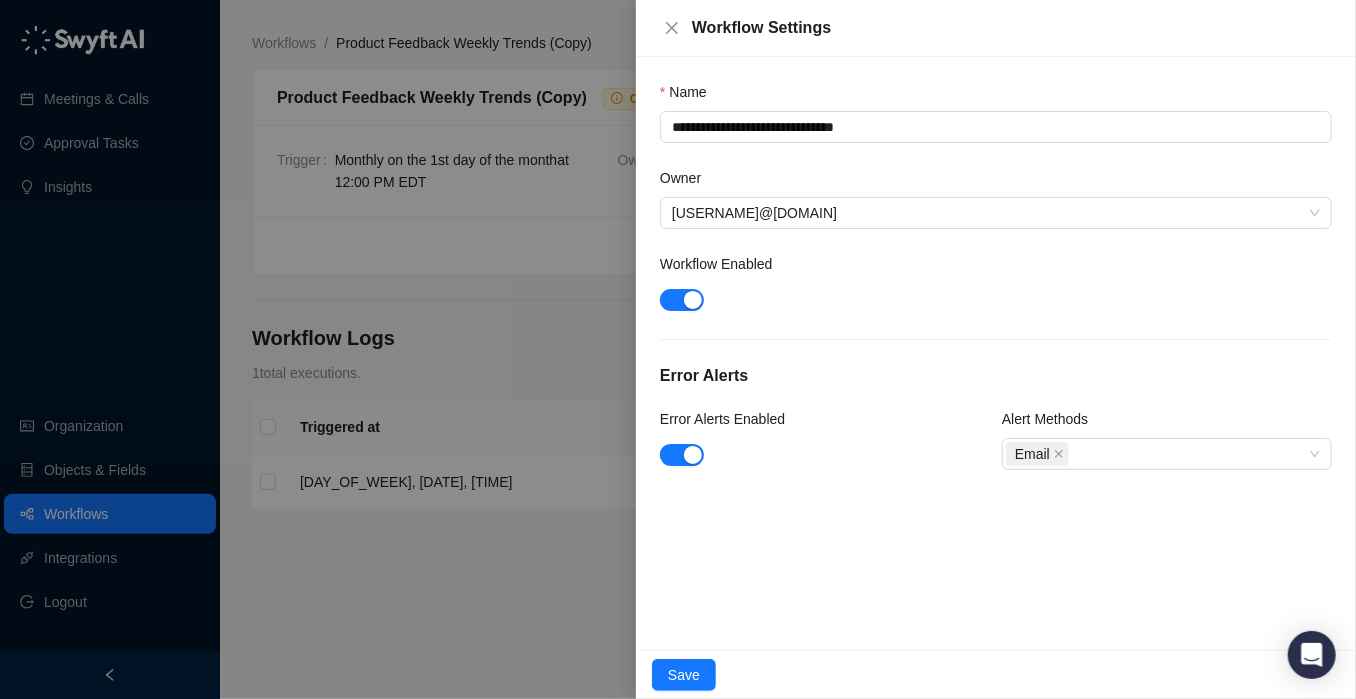 click on "Alert Methods" at bounding box center (1167, 423) 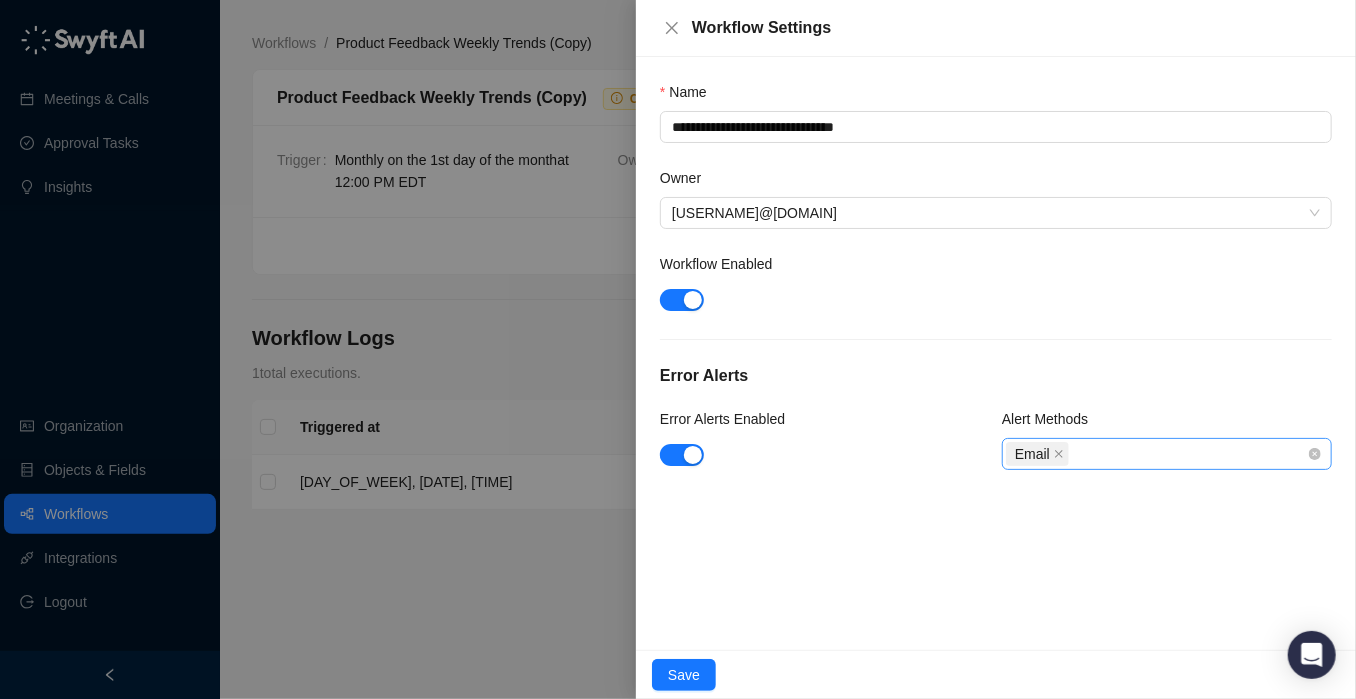 click on "Email" at bounding box center (1156, 454) 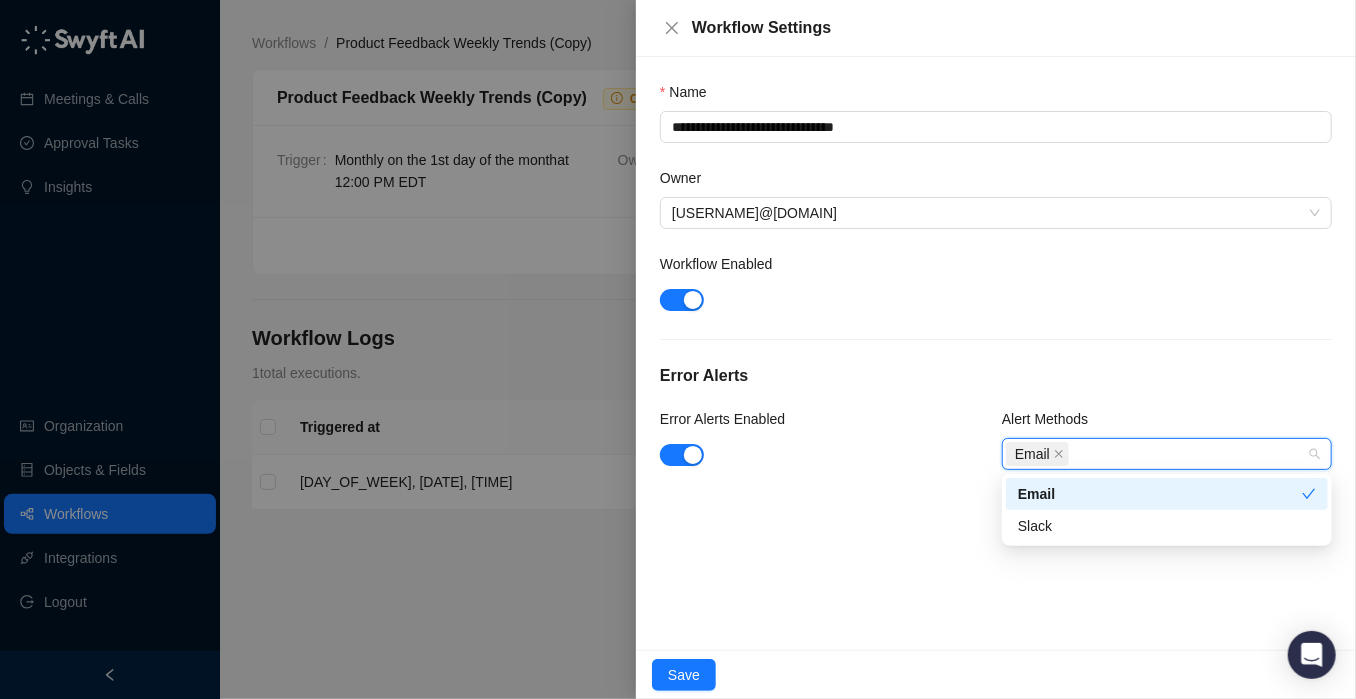 click on "**********" at bounding box center [996, 353] 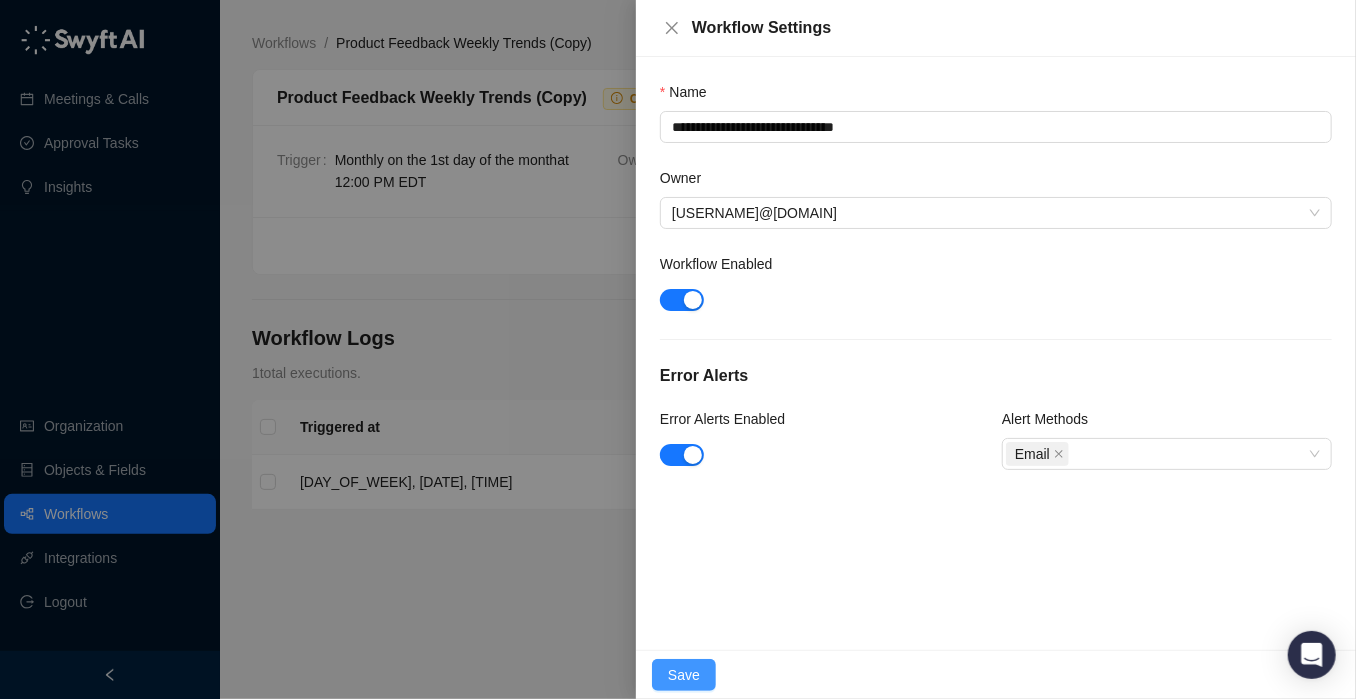 click on "Save" at bounding box center (684, 675) 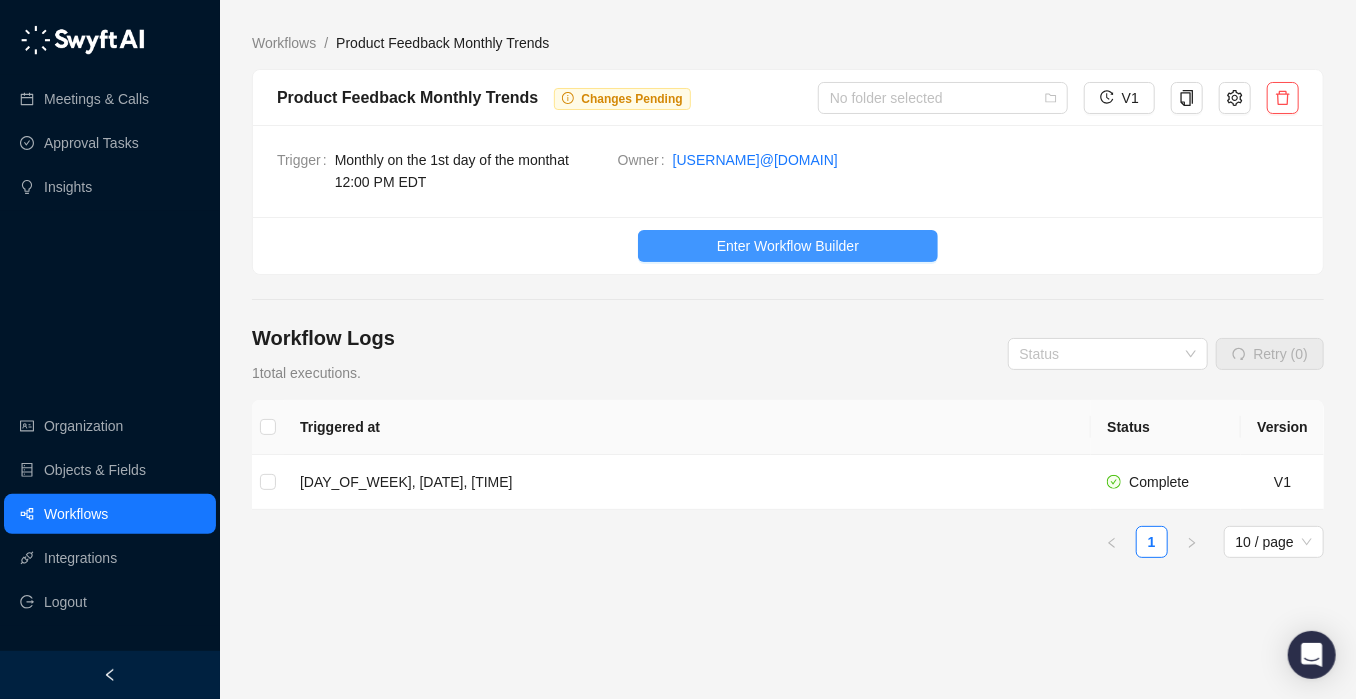 click on "Enter Workflow Builder" at bounding box center [788, 246] 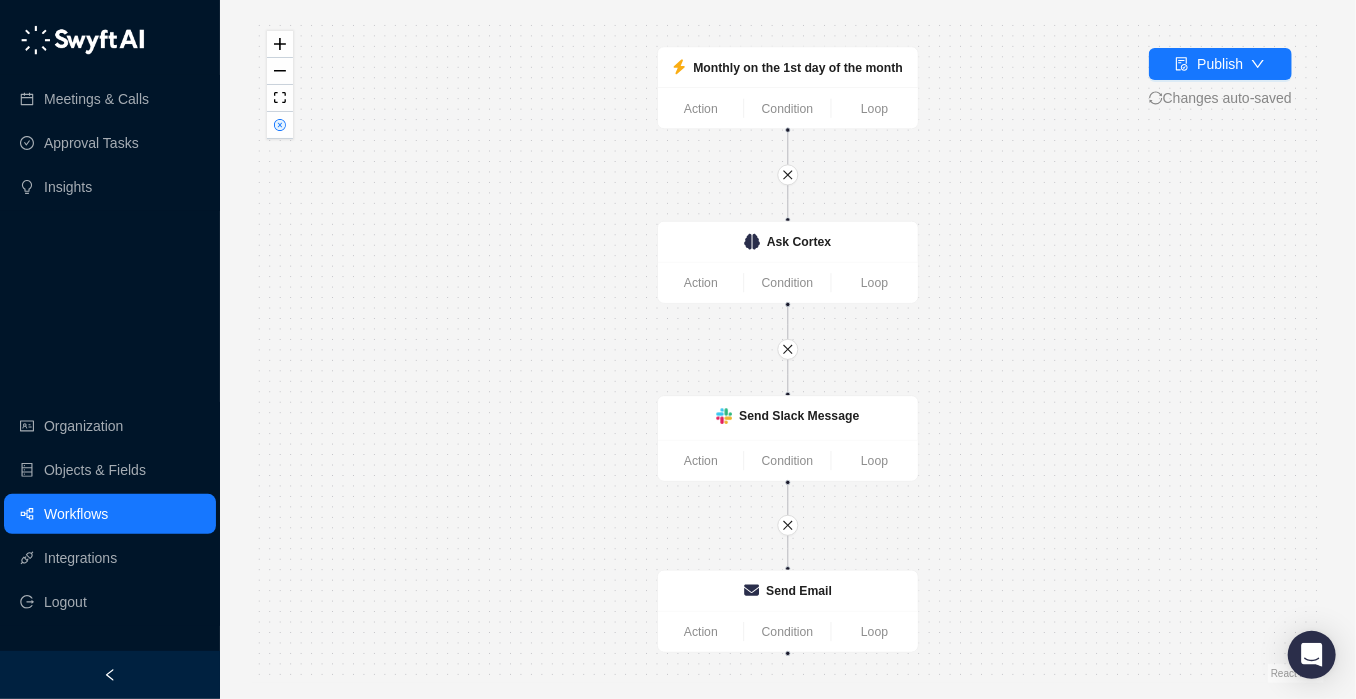 click on "Publish  Changes auto-saved" at bounding box center [1220, 78] 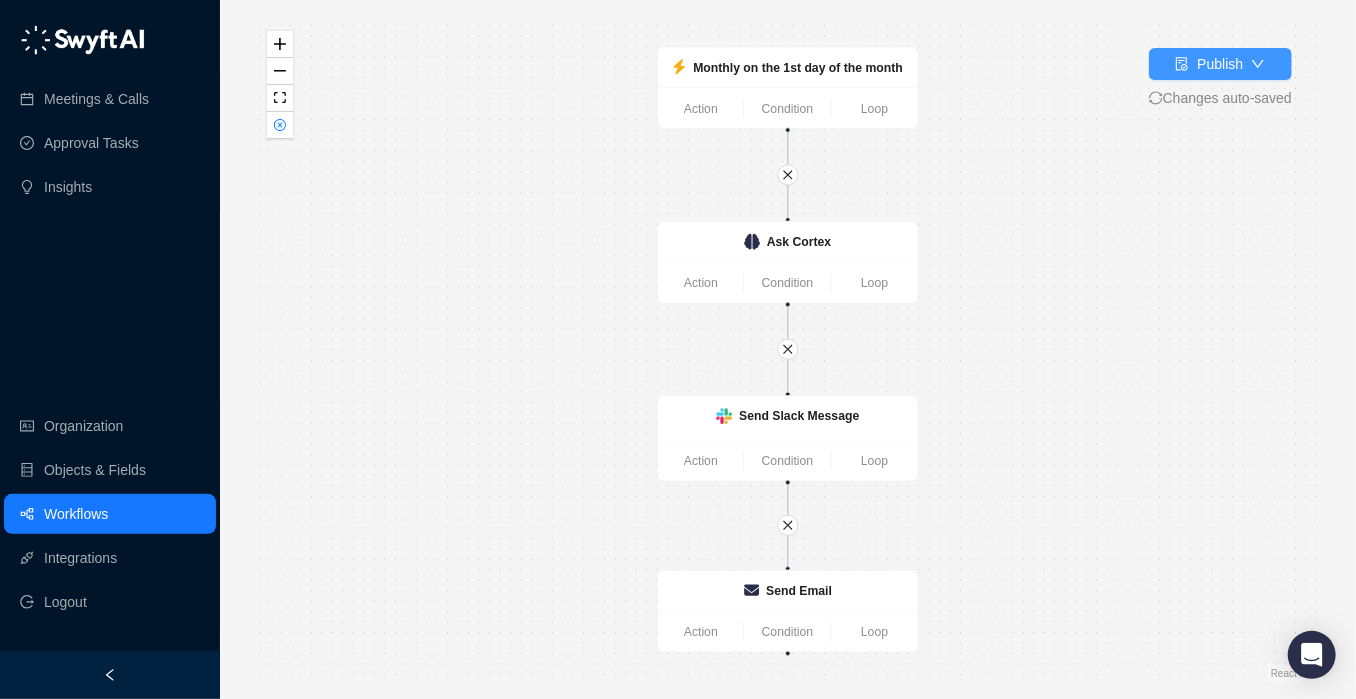 click on "Publish" at bounding box center [1220, 64] 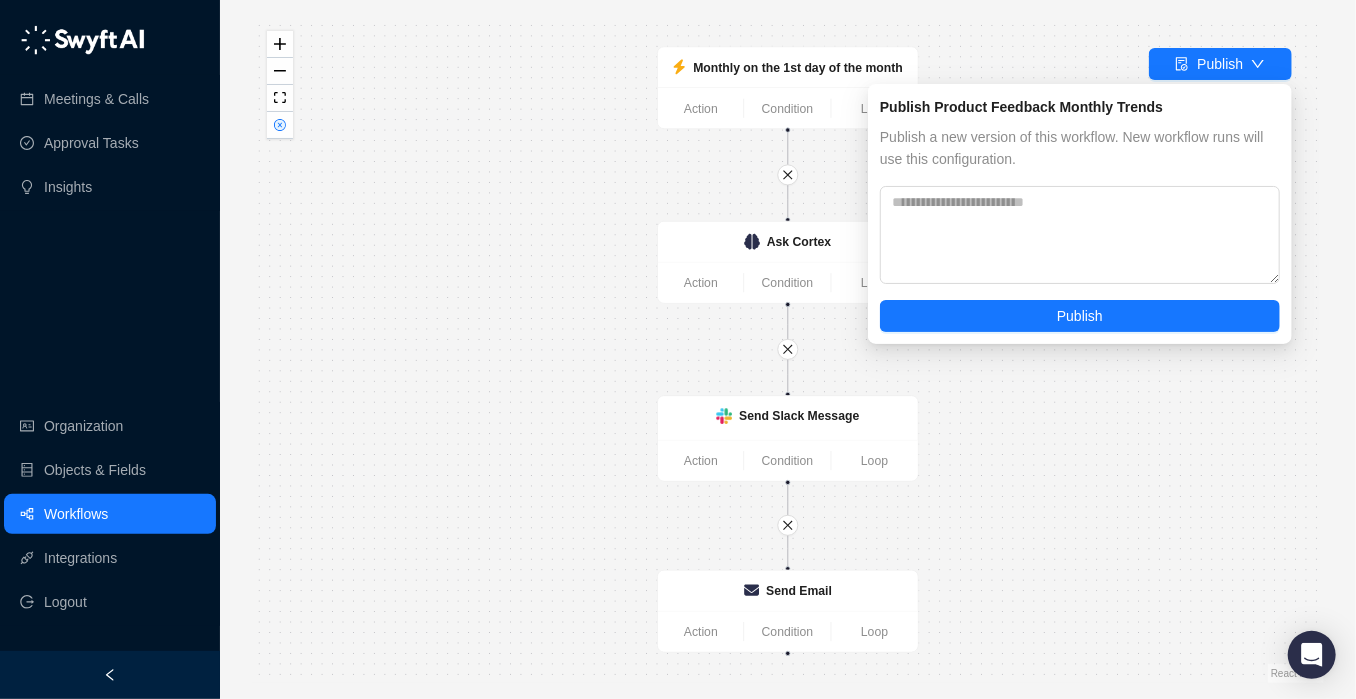 click on "Publish a new version of this workflow. New workflow runs will use this configuration. Publish" at bounding box center [1080, 229] 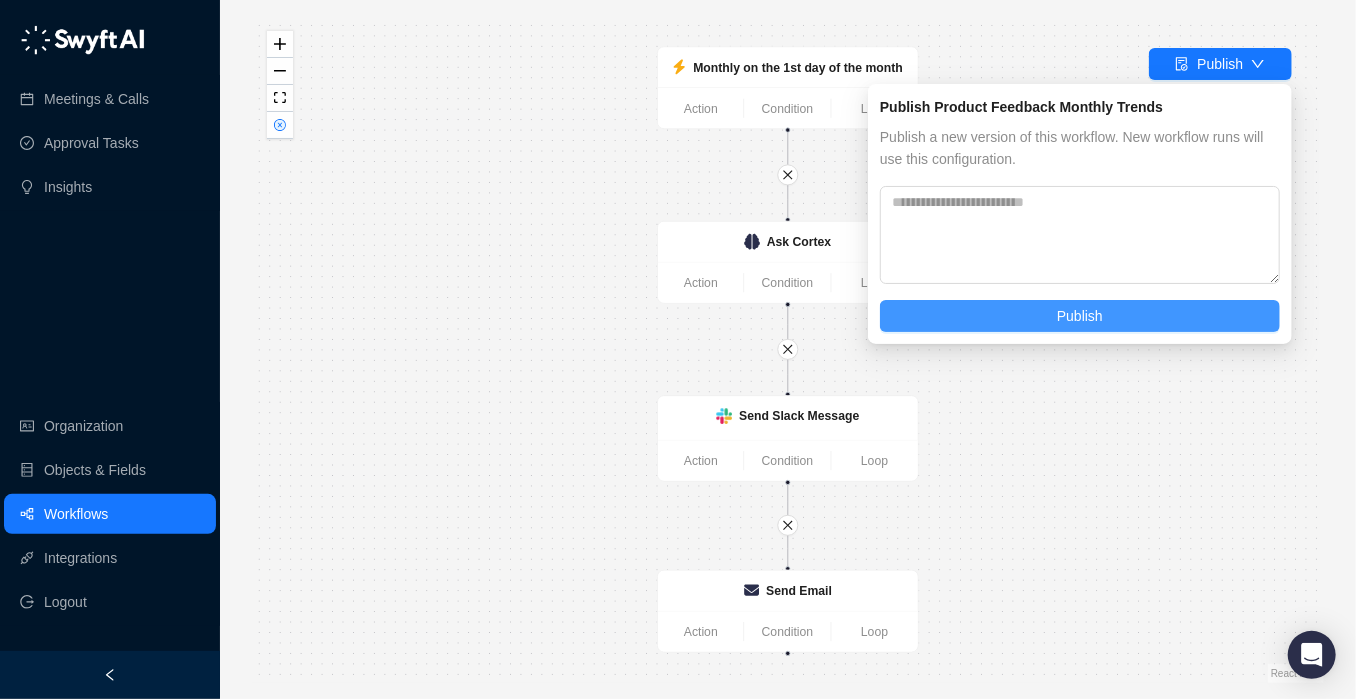 click on "Publish" at bounding box center (1080, 316) 